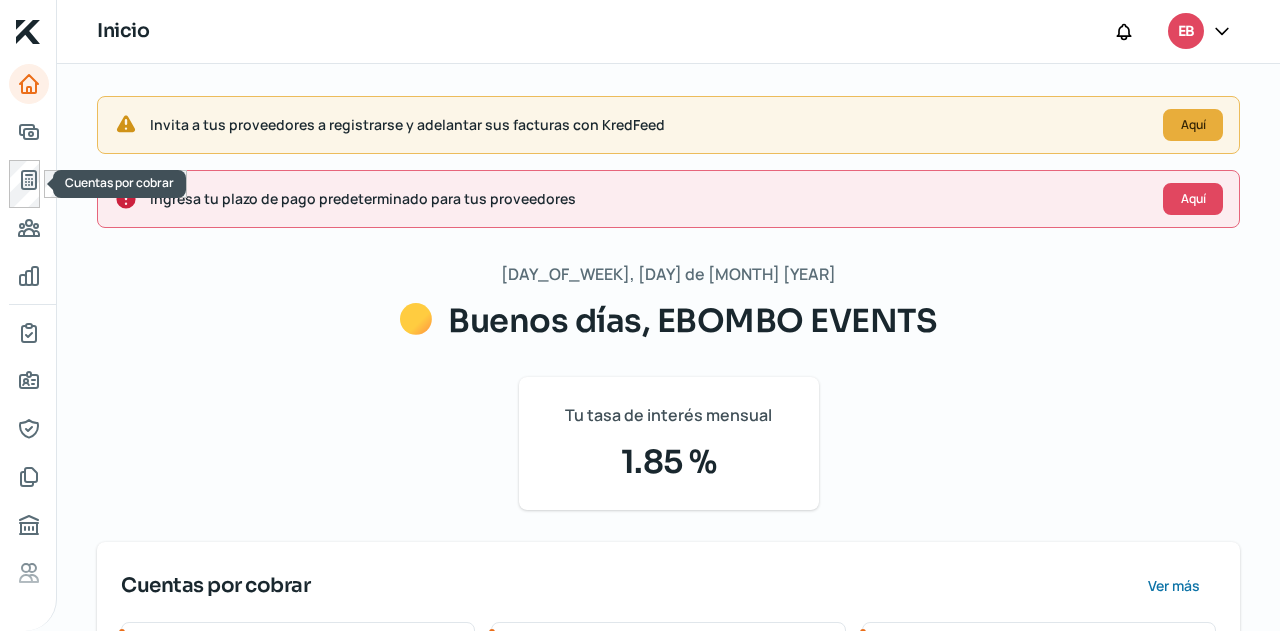 scroll, scrollTop: 0, scrollLeft: 0, axis: both 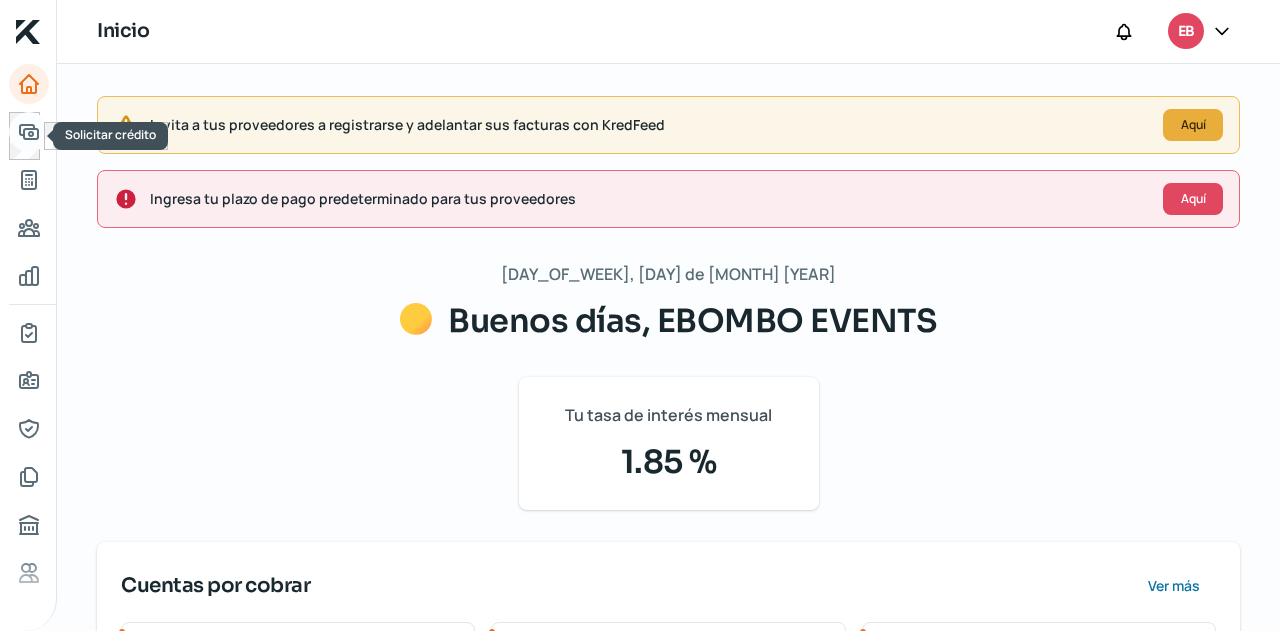 click 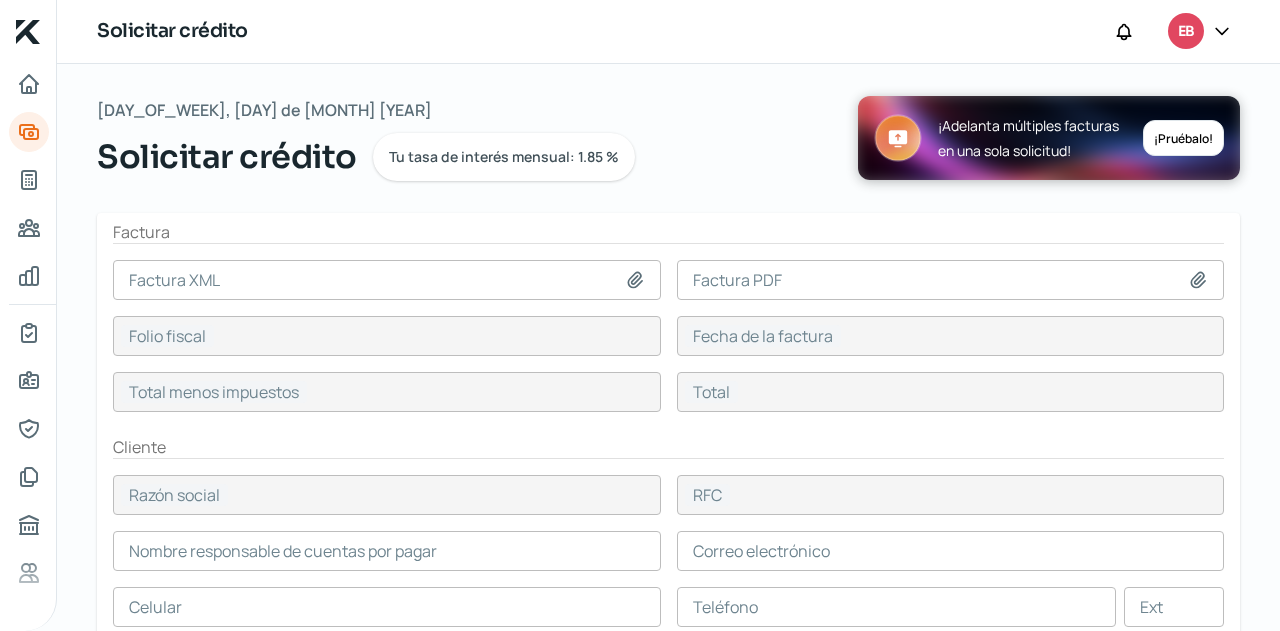 click 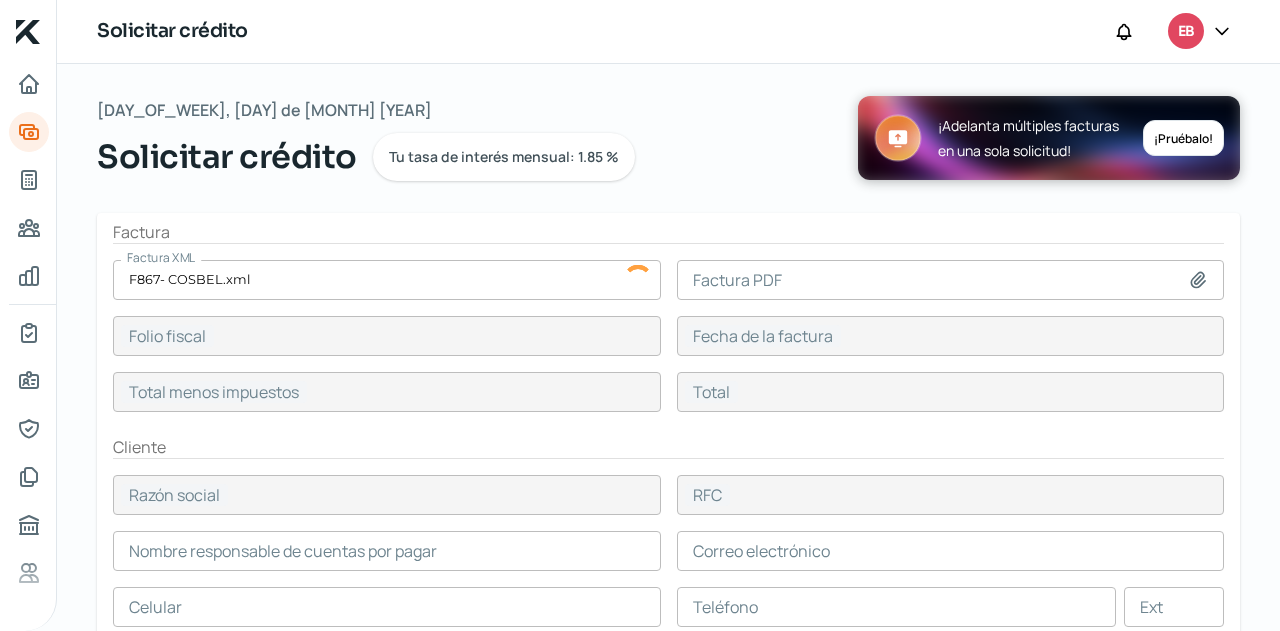 click 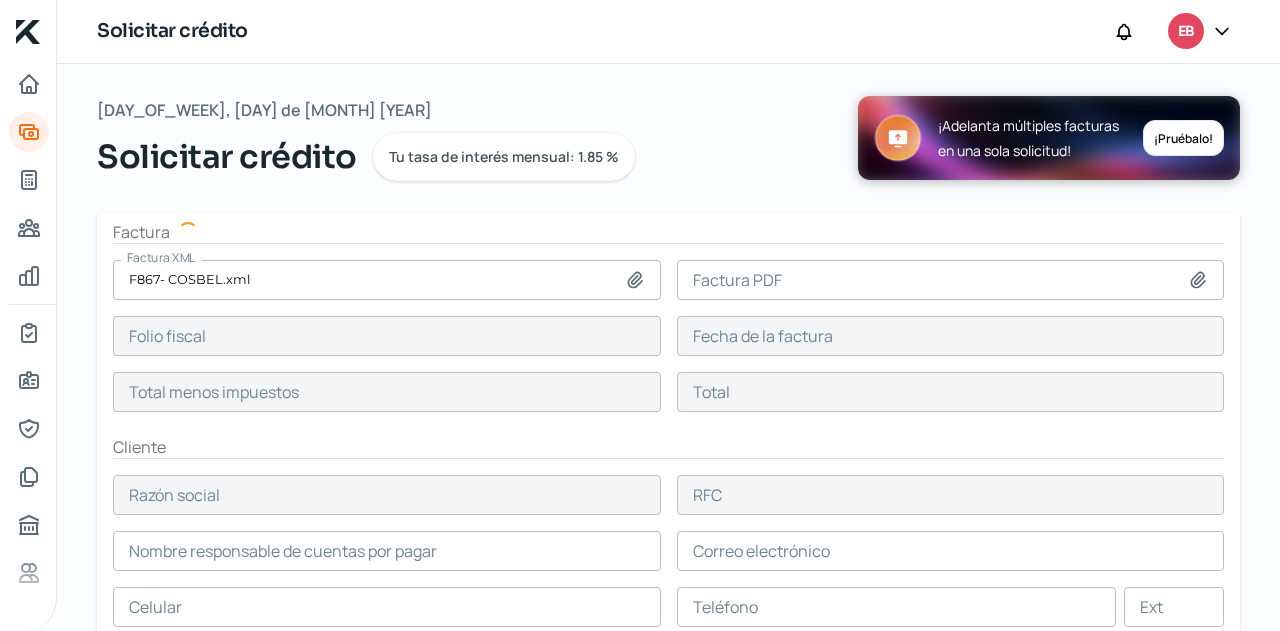 type on "DC93B698-CCBD-43A8-99C2-7FBAA01BF0CA" 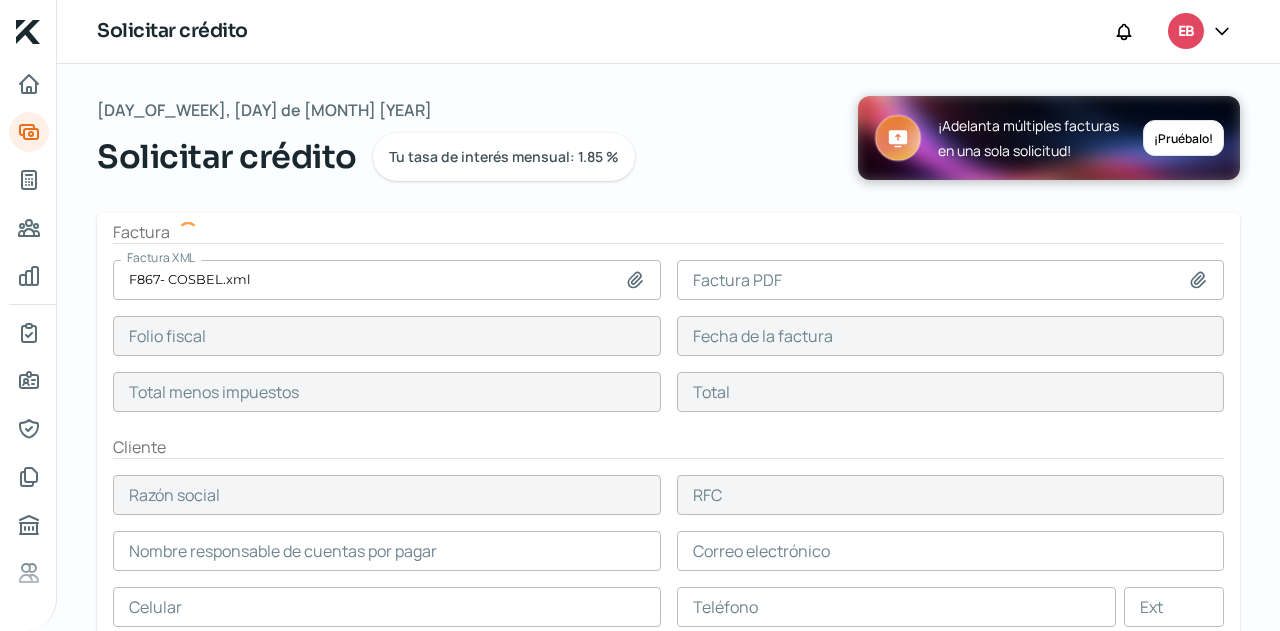 type on "[DAY] [MONTH], [YEAR]" 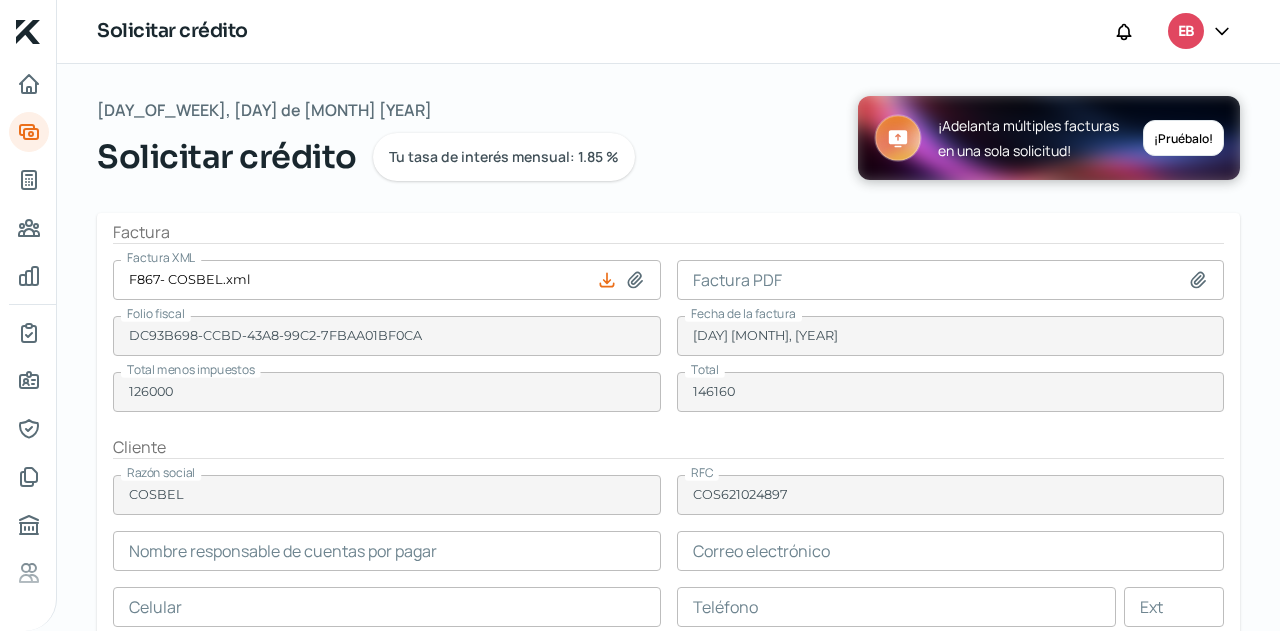 type on "[FIRST] [LAST]" 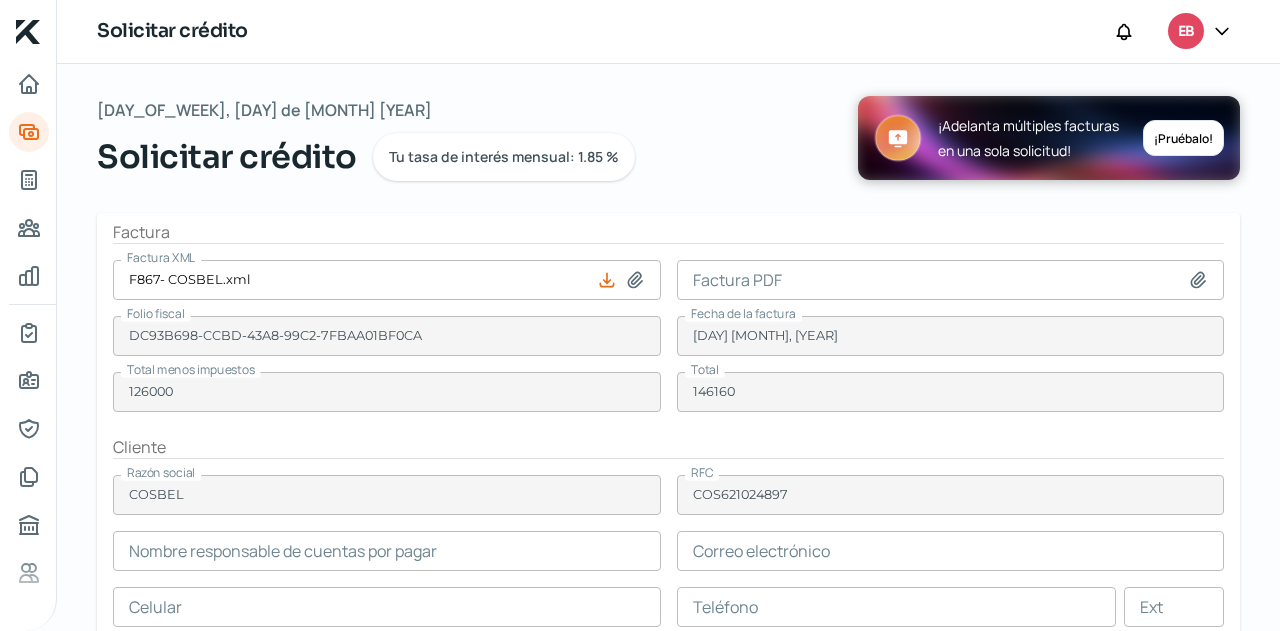 type on "[EMAIL]" 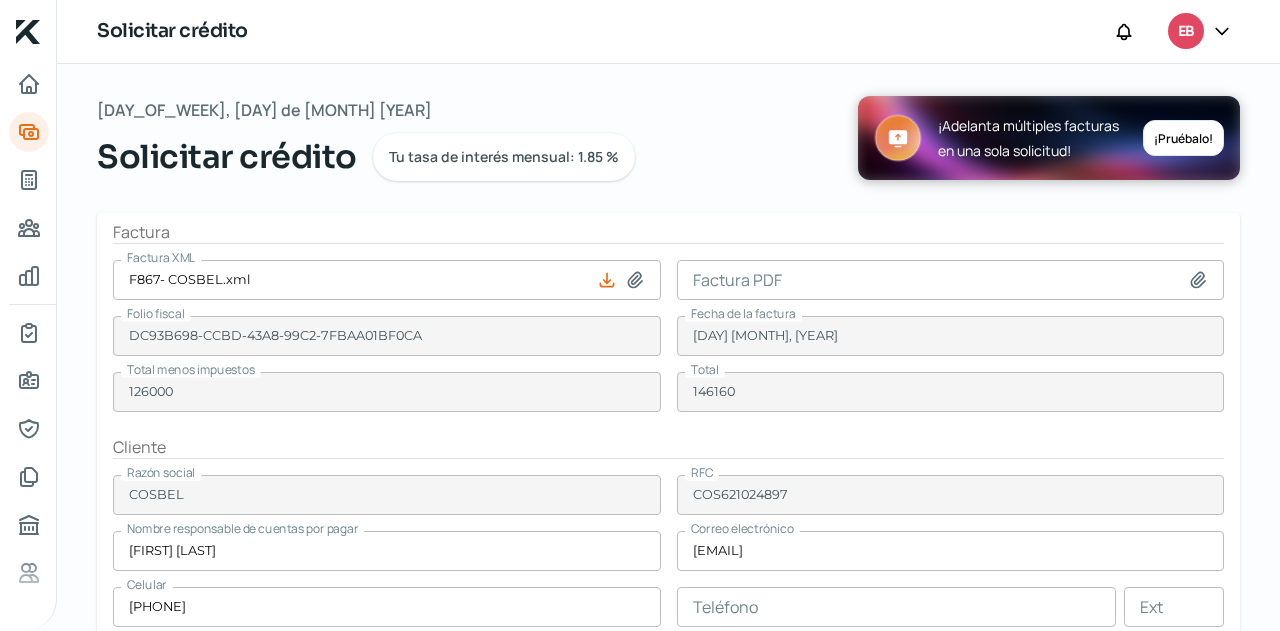 type on "C:\fakepath\F867- COSBEL.pdf" 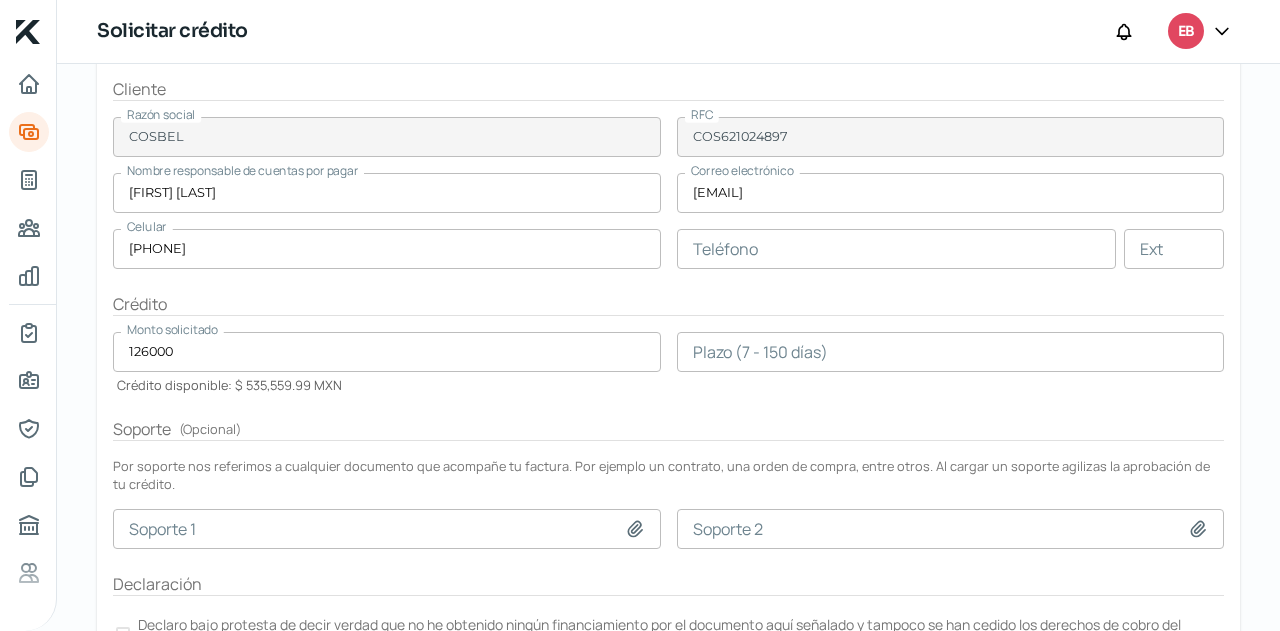 scroll, scrollTop: 400, scrollLeft: 0, axis: vertical 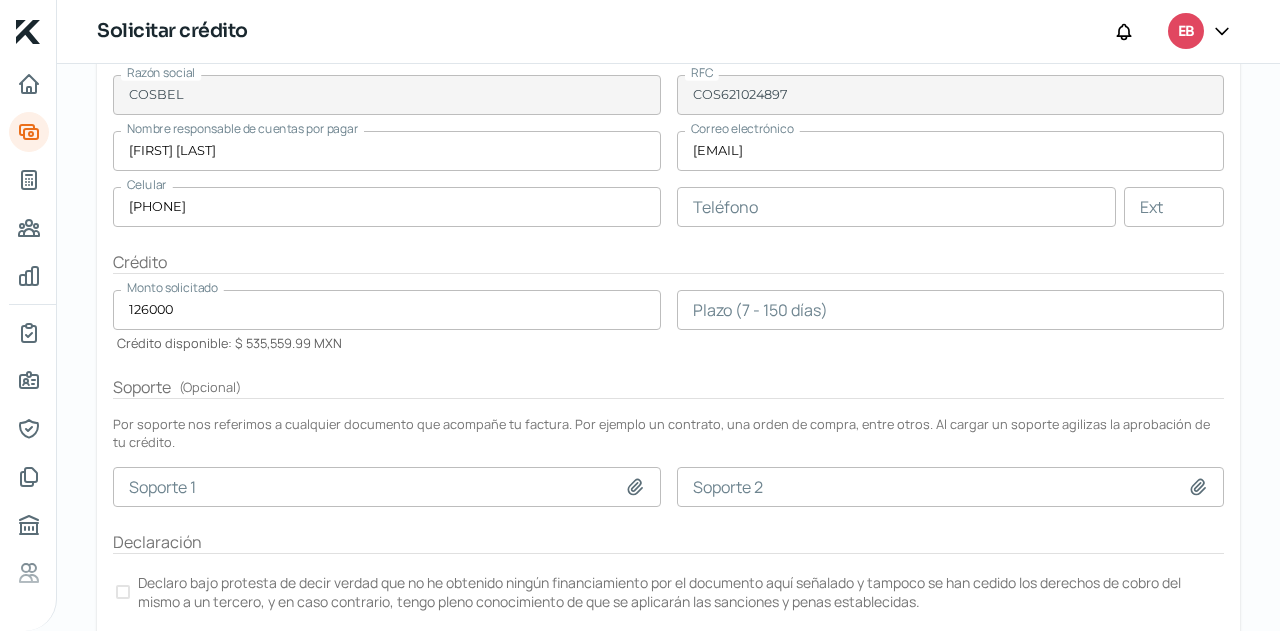 click at bounding box center [951, 310] 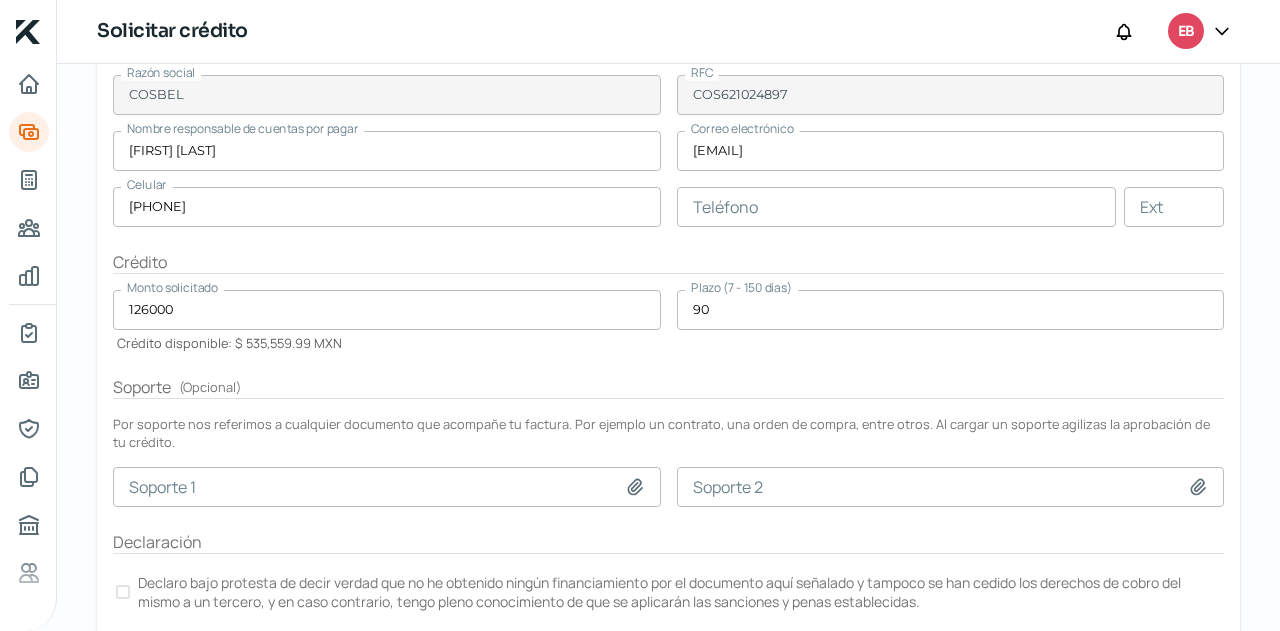 click on "Factura Factura XML F867- COSBEL.xml Factura PDF F867- COSBEL.pdf Folio fiscal DC93B698-CCBD-43A8-99C2-7FBAA01BF0CA Fecha de la factura [DAY] [MONTH], [YEAR] Total menos impuestos 126000 Total 146160 Cliente Razón social COSBEL RFC COS621024897 Nombre responsable de cuentas por pagar [FIRST] [LAST] Correo electrónico [EMAIL] Celular [PHONE] Teléfono Ext Crédito Monto solicitado 126000 Crédito disponible: $ 535,559.99 MXN Plazo ([MIN_DAYS] - [MAX_DAYS] días) 90 Soporte   (  Opcional  ) Por soporte nos referimos a cualquier documento que acompañe tu factura. Por ejemplo un contrato, una orden de compra, entre otros. Al cargar un soporte agilizas la aprobación de tu crédito. Soporte 1 Soporte 2 Declaración Declaro bajo protesta de decir verdad que no he obtenido ningún financiamiento por el documento aquí señalado y tampoco se han cedido los derechos de cobro del mismo a un tercero, y en caso contrario, tengo pleno conocimiento de que se aplicarán las sanciones y penas establecidas. Cancelar" at bounding box center (668, 234) 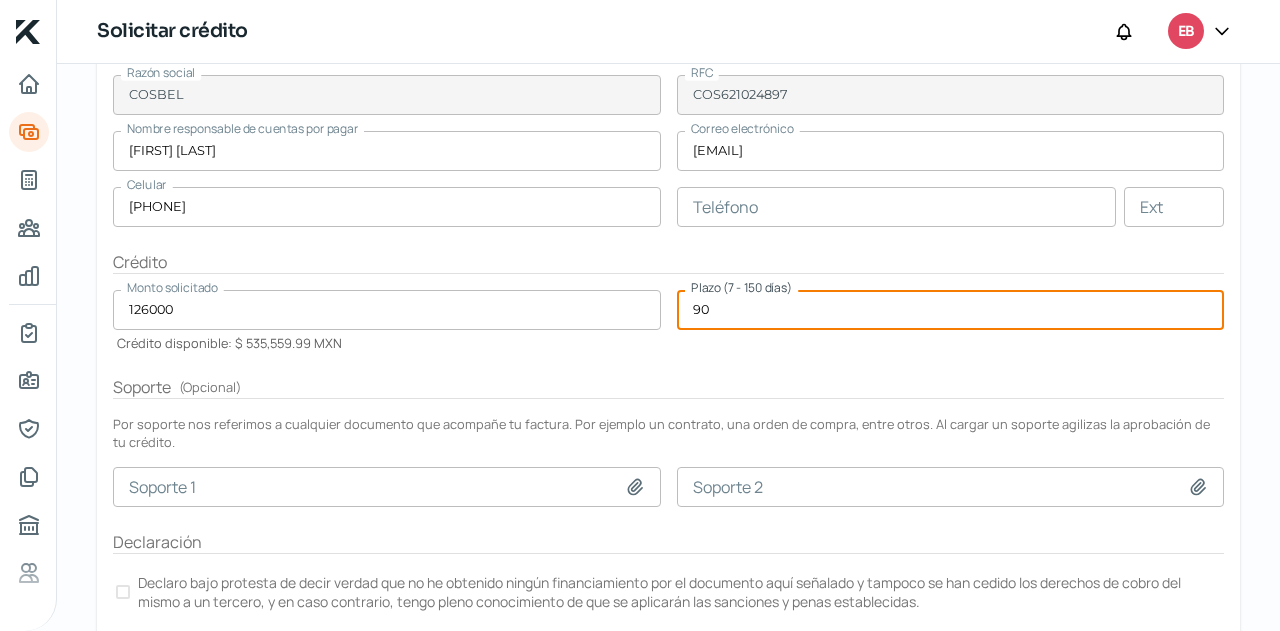 click on "90" at bounding box center (951, 310) 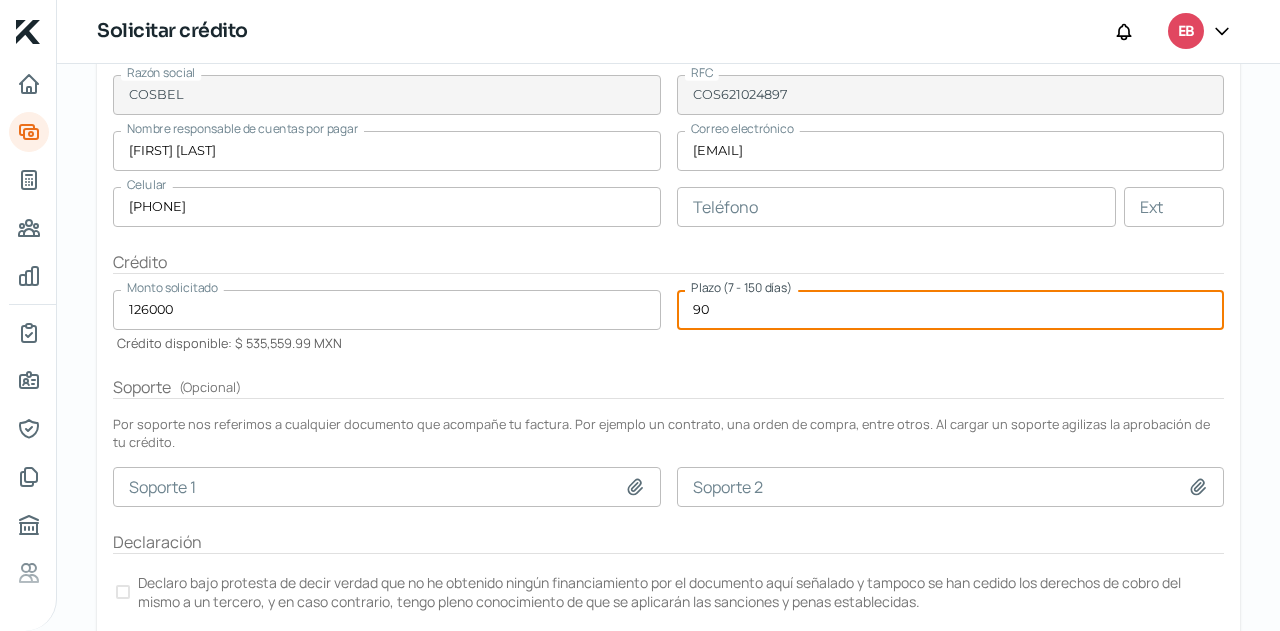 click on "Soporte   (  Opcional  )" at bounding box center (668, 387) 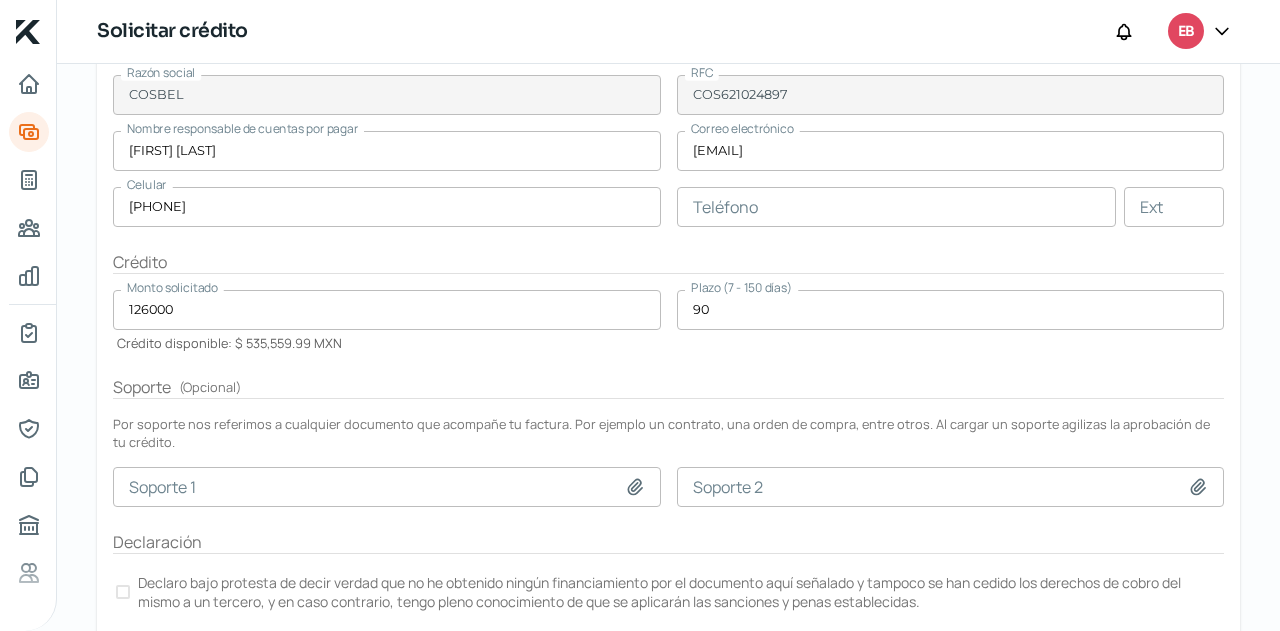 scroll, scrollTop: 499, scrollLeft: 0, axis: vertical 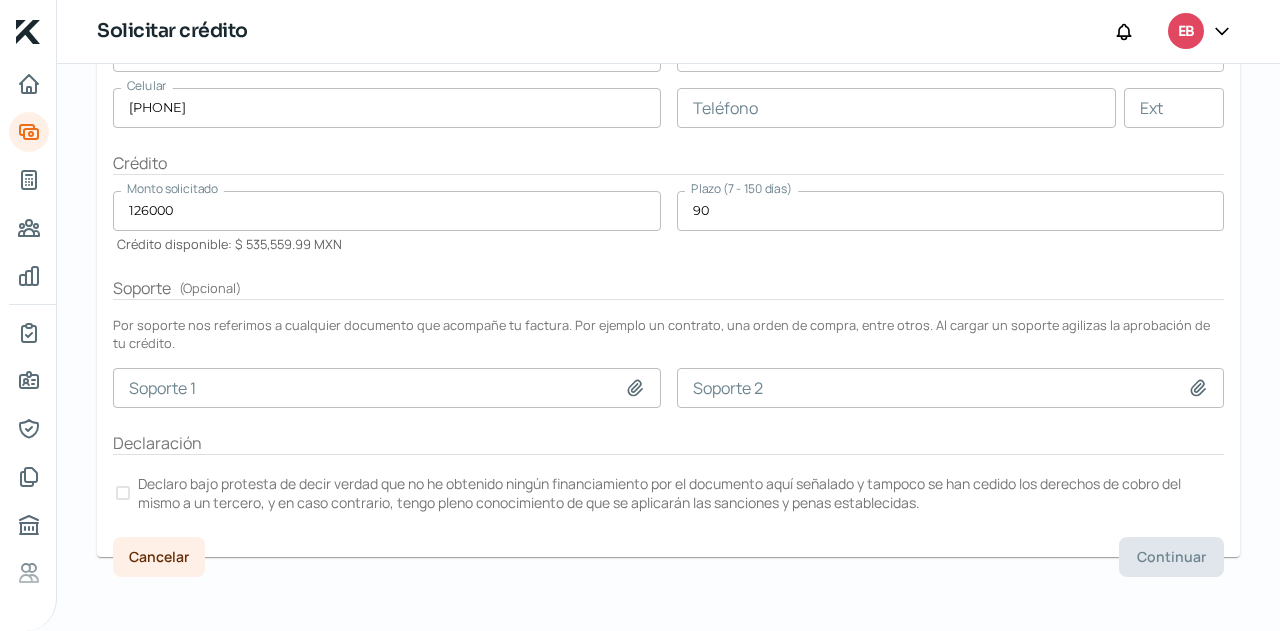 click at bounding box center (123, 493) 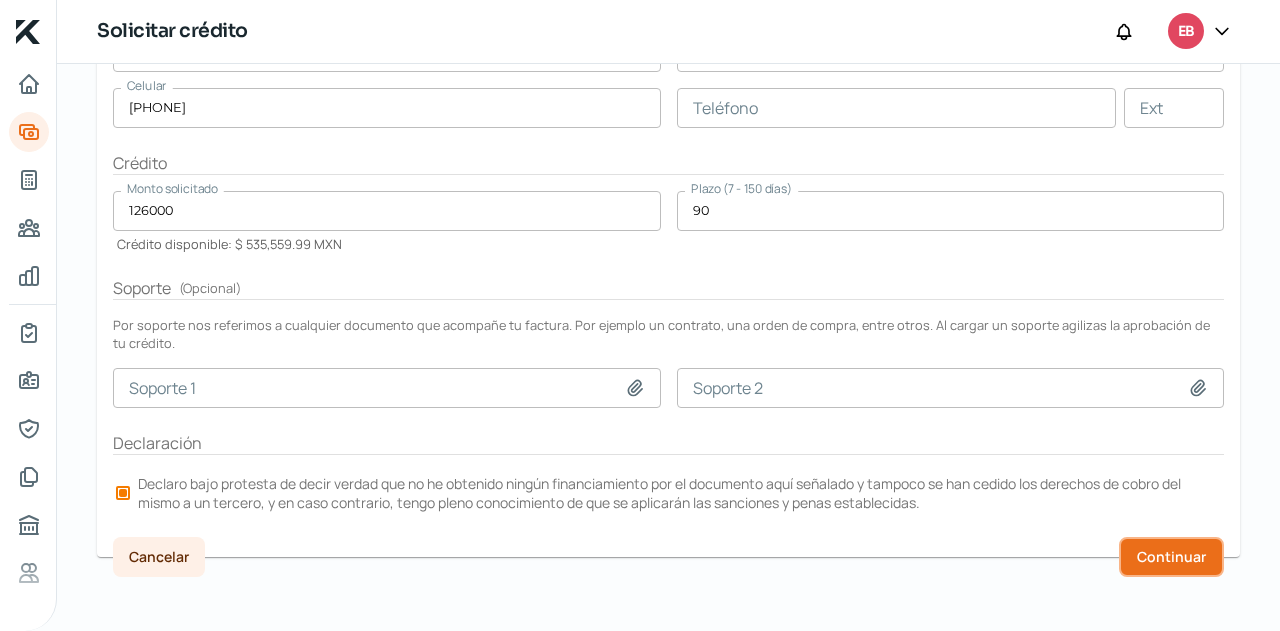 click on "Continuar" at bounding box center [1171, 557] 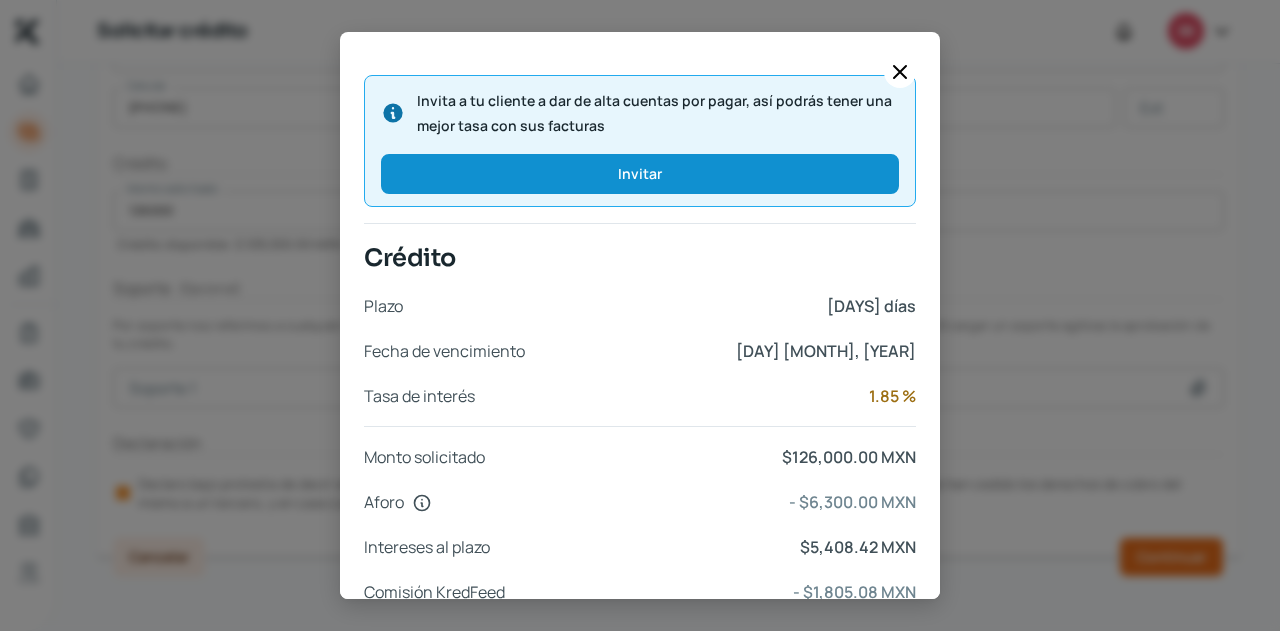 scroll, scrollTop: 852, scrollLeft: 0, axis: vertical 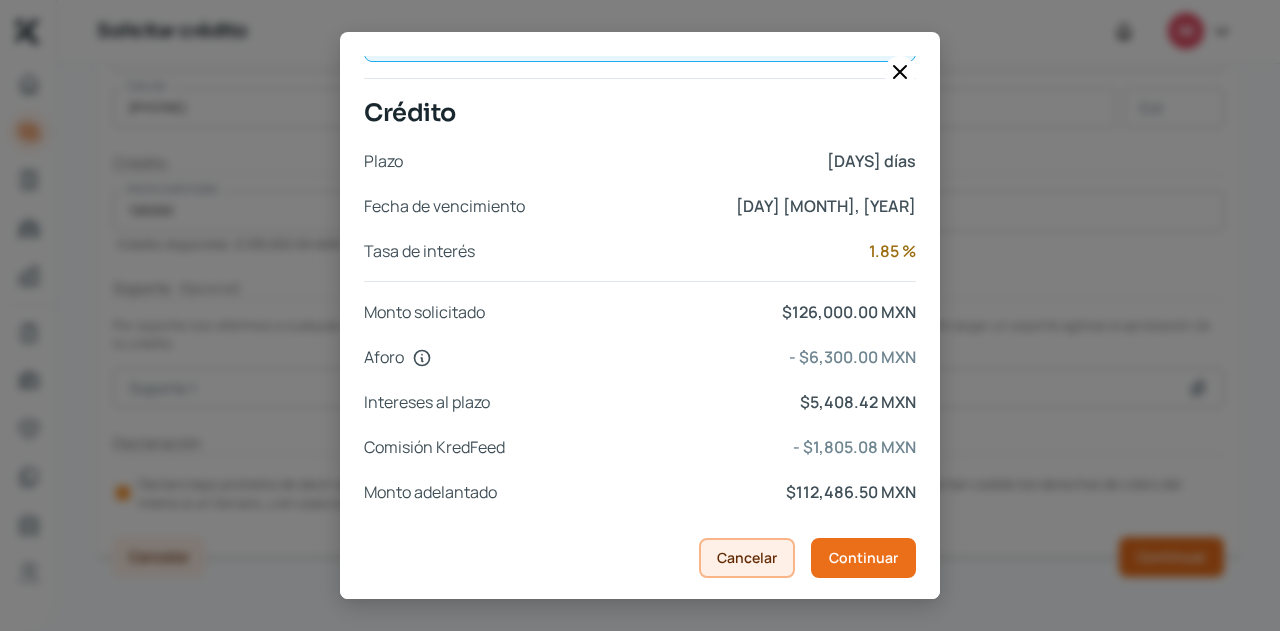 click on "Cancelar" at bounding box center (747, 558) 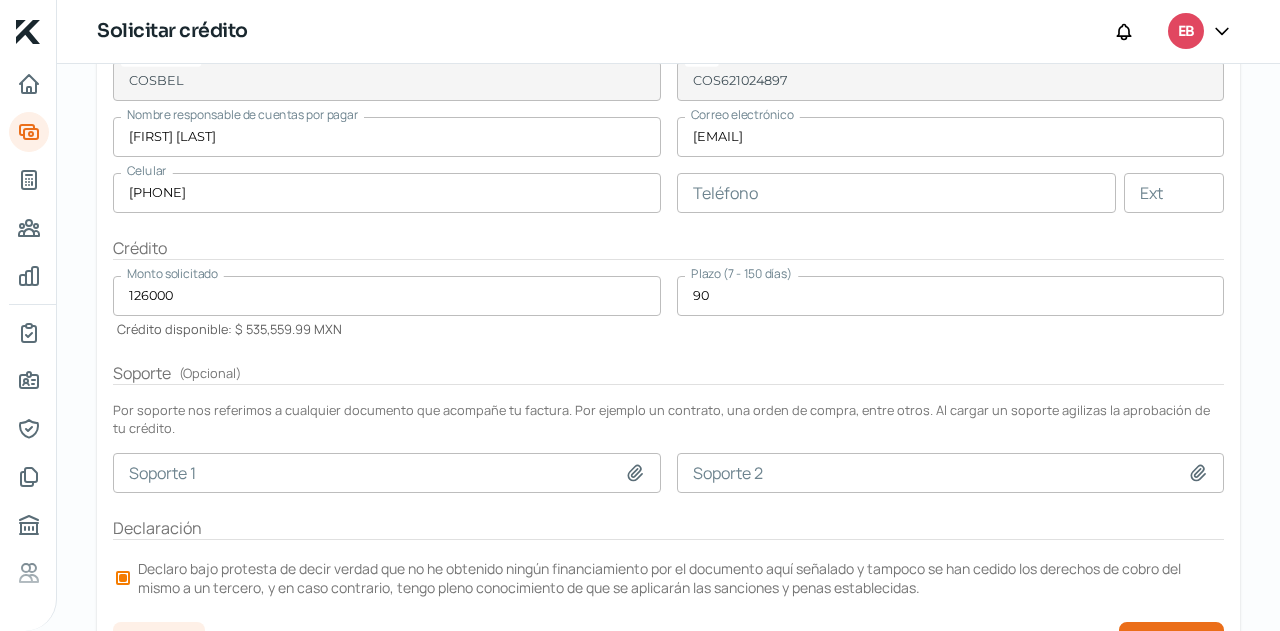 scroll, scrollTop: 299, scrollLeft: 0, axis: vertical 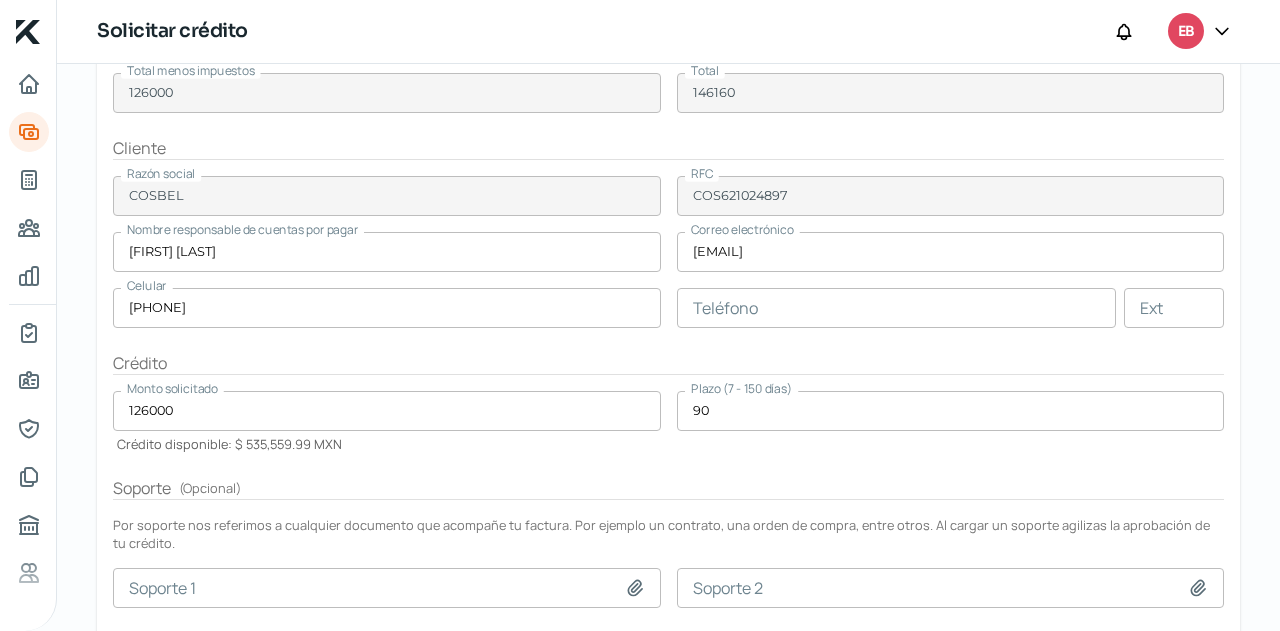 click on "[DAYS]" at bounding box center (951, 411) 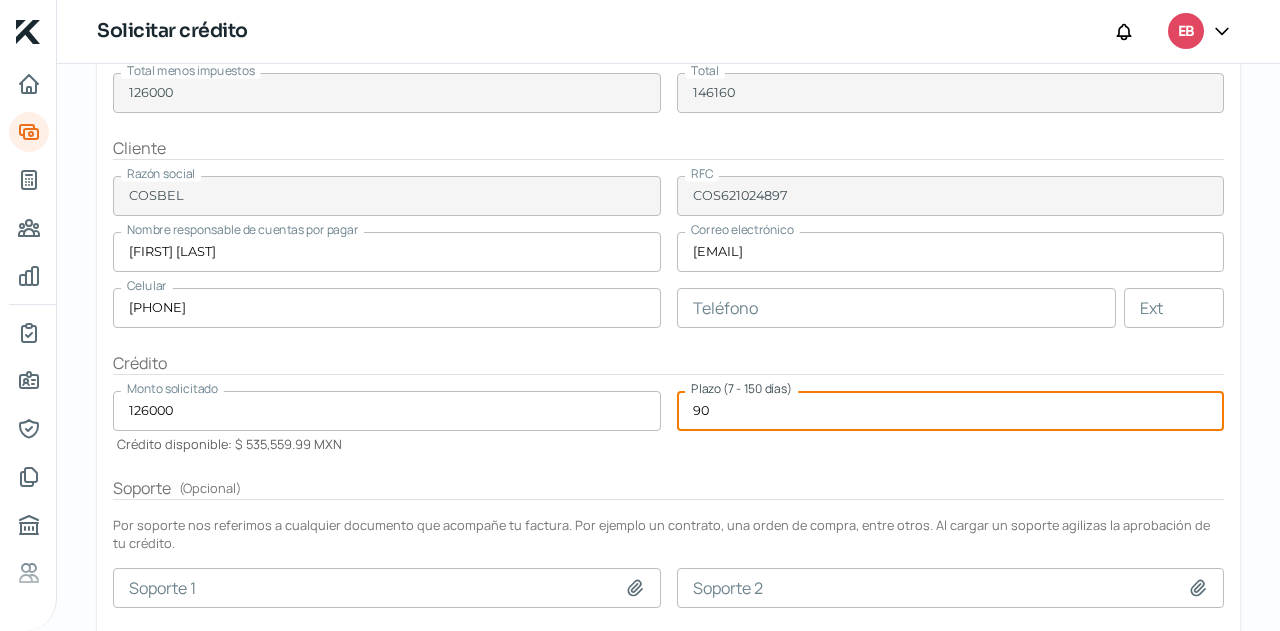 click on "[DAYS]" at bounding box center [951, 411] 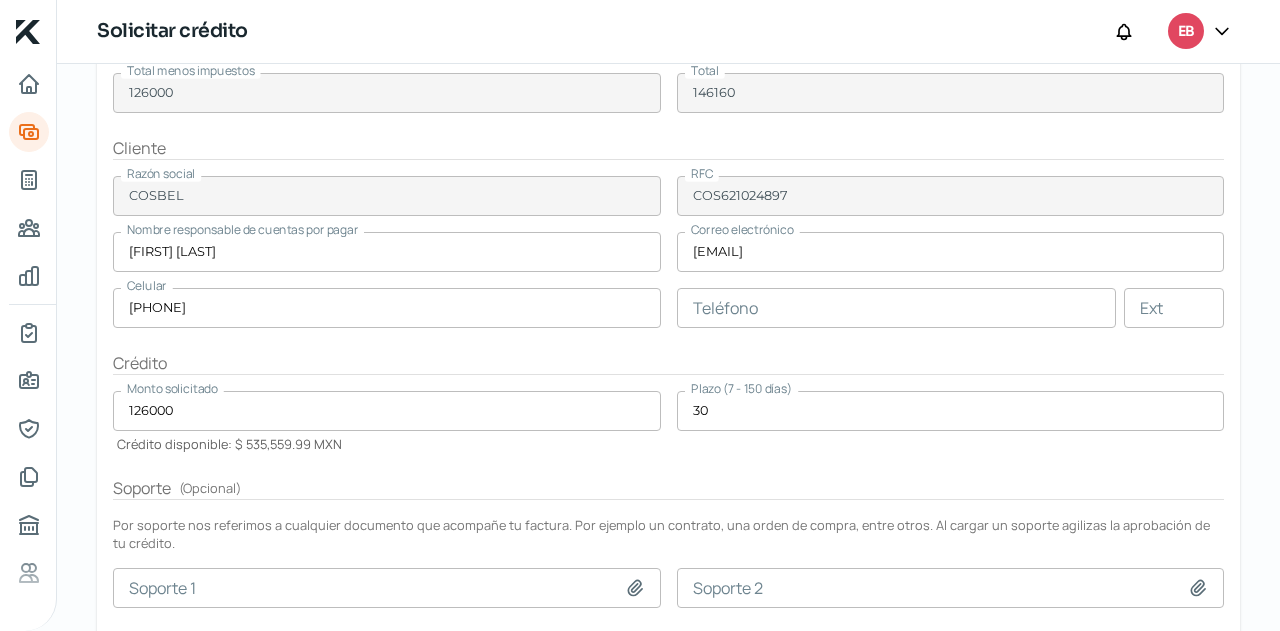 click on "Factura Factura XML F867- COSBEL.xml Factura PDF F867- COSBEL.pdf Folio fiscal DC93B698-CCBD-43A8-99C2-7FBAA01BF0CA Fecha de la factura [DAY] [MONTH], [YEAR] Total menos impuestos 126000 Total 146160 Cliente Razón social COSBEL RFC COS621024897 Nombre responsable de cuentas por pagar [FIRST] [LAST] Correo electrónico [EMAIL] Celular [PHONE] Teléfono Ext Crédito Monto solicitado 126000 Crédito disponible: $ 535,559.99 MXN Plazo ([MIN_DAYS] - [MAX_DAYS] días) 30 Soporte   (  Opcional  ) Por soporte nos referimos a cualquier documento que acompañe tu factura. Por ejemplo un contrato, una orden de compra, entre otros. Al cargar un soporte agilizas la aprobación de tu crédito. Soporte 1 Soporte 2 Declaración Declaro bajo protesta de decir verdad que no he obtenido ningún financiamiento por el documento aquí señalado y tampoco se han cedido los derechos de cobro del mismo a un tercero, y en caso contrario, tengo pleno conocimiento de que se aplicarán las sanciones y penas establecidas. Cancelar" at bounding box center (668, 335) 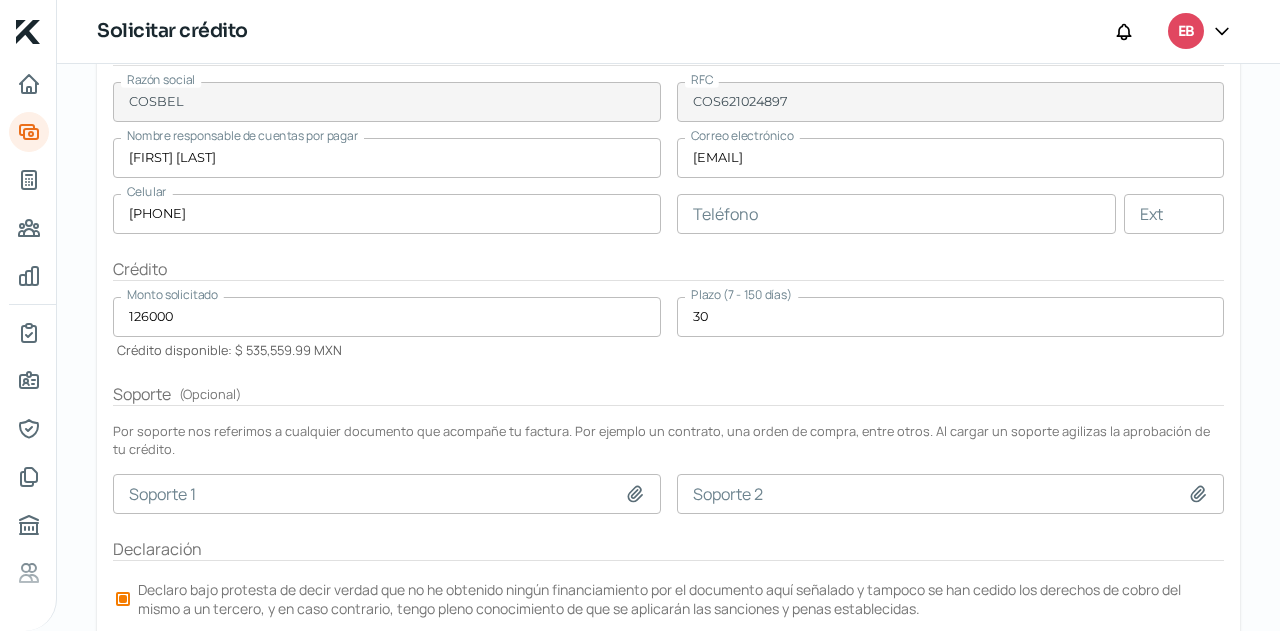 scroll, scrollTop: 499, scrollLeft: 0, axis: vertical 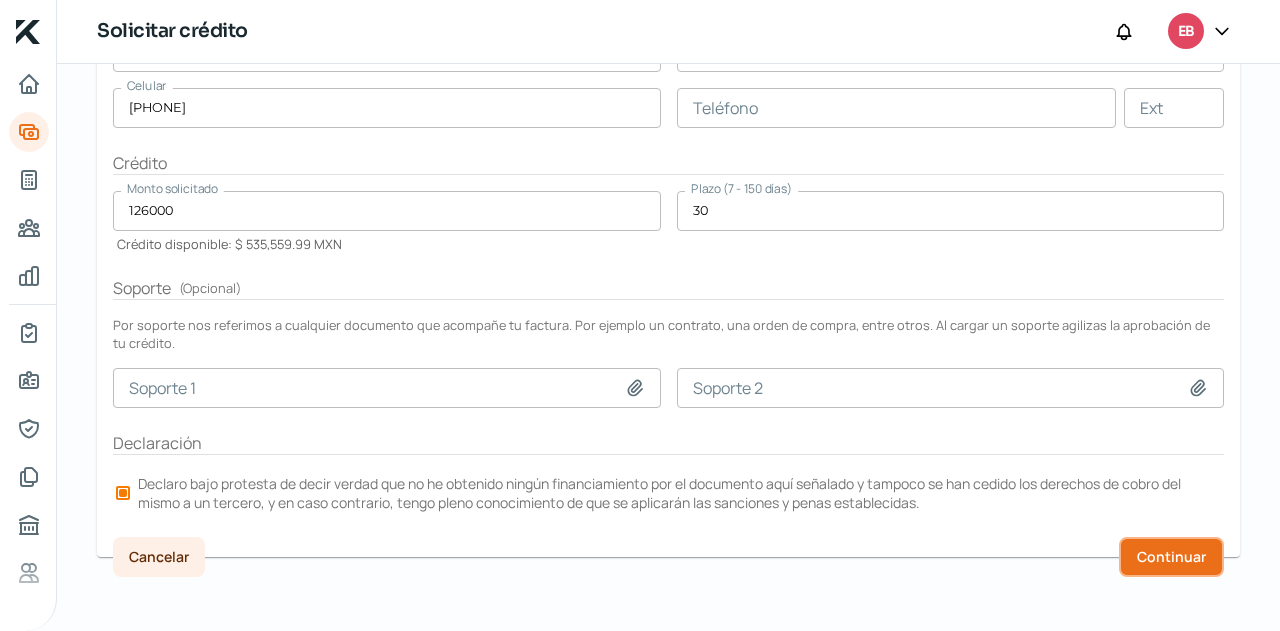 click on "Continuar" at bounding box center (1171, 557) 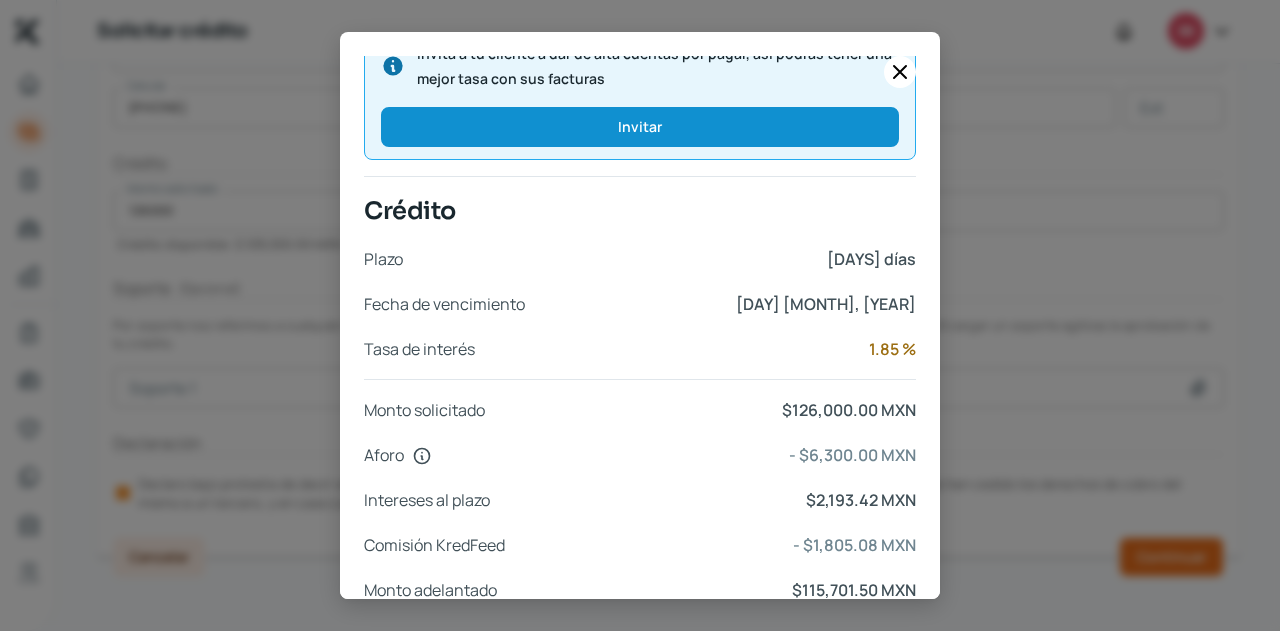 scroll, scrollTop: 852, scrollLeft: 0, axis: vertical 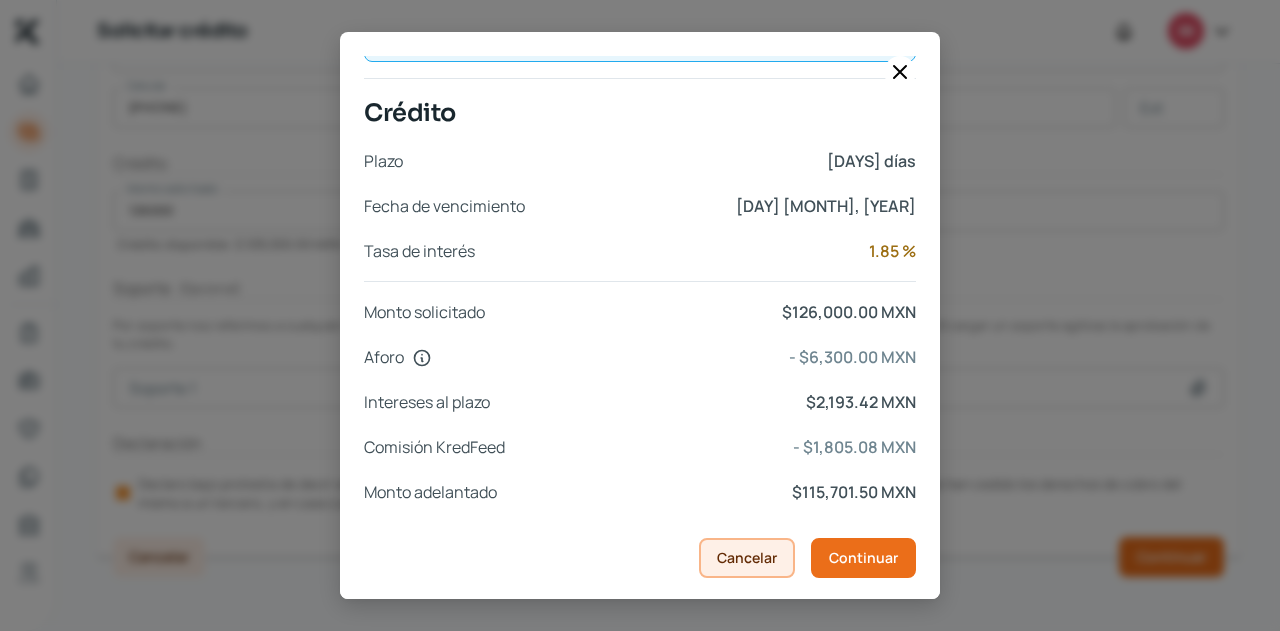 click on "Cancelar" at bounding box center (747, 558) 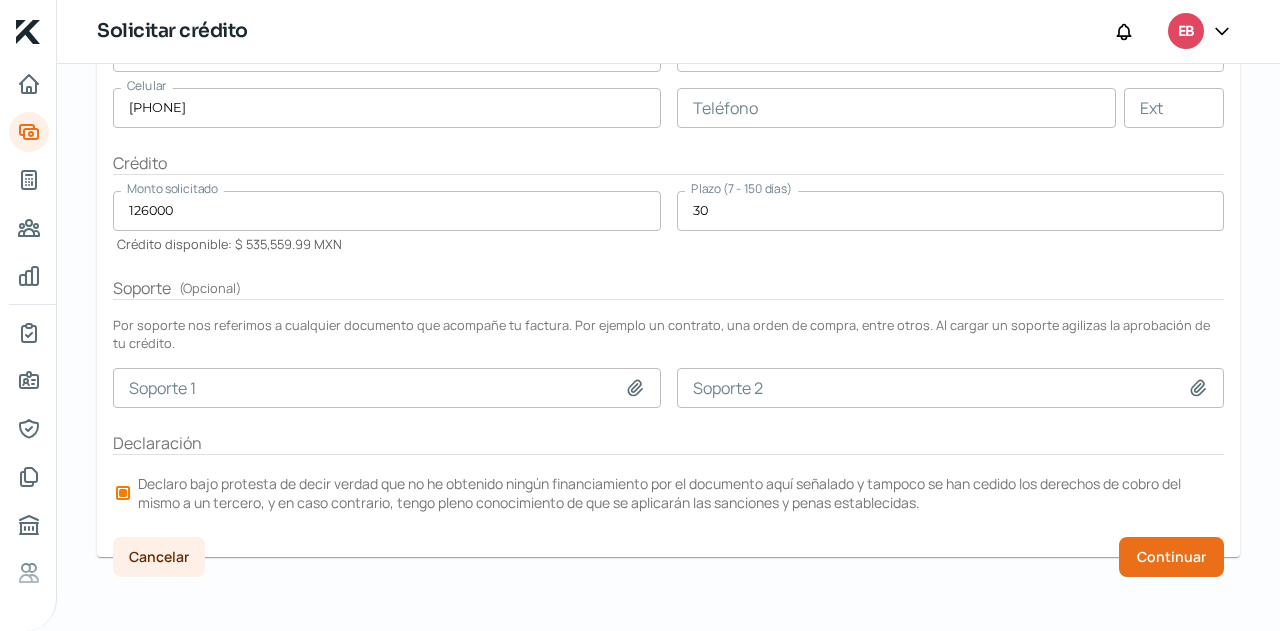 click on "30" at bounding box center (951, 211) 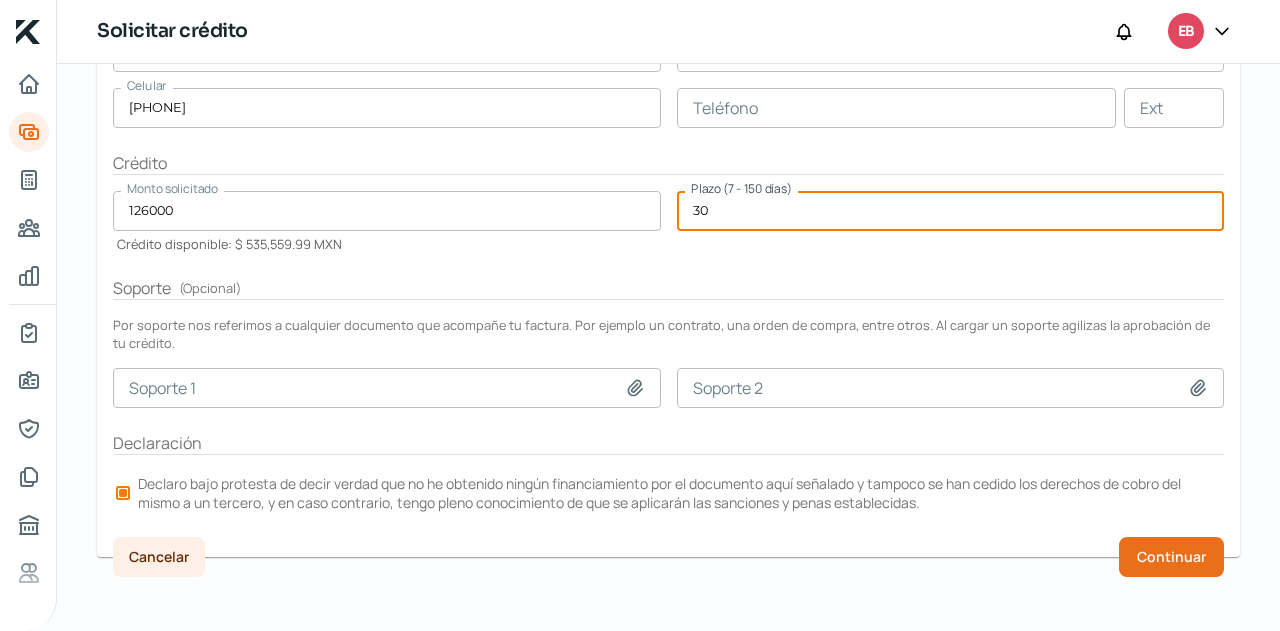 click on "30" at bounding box center (951, 211) 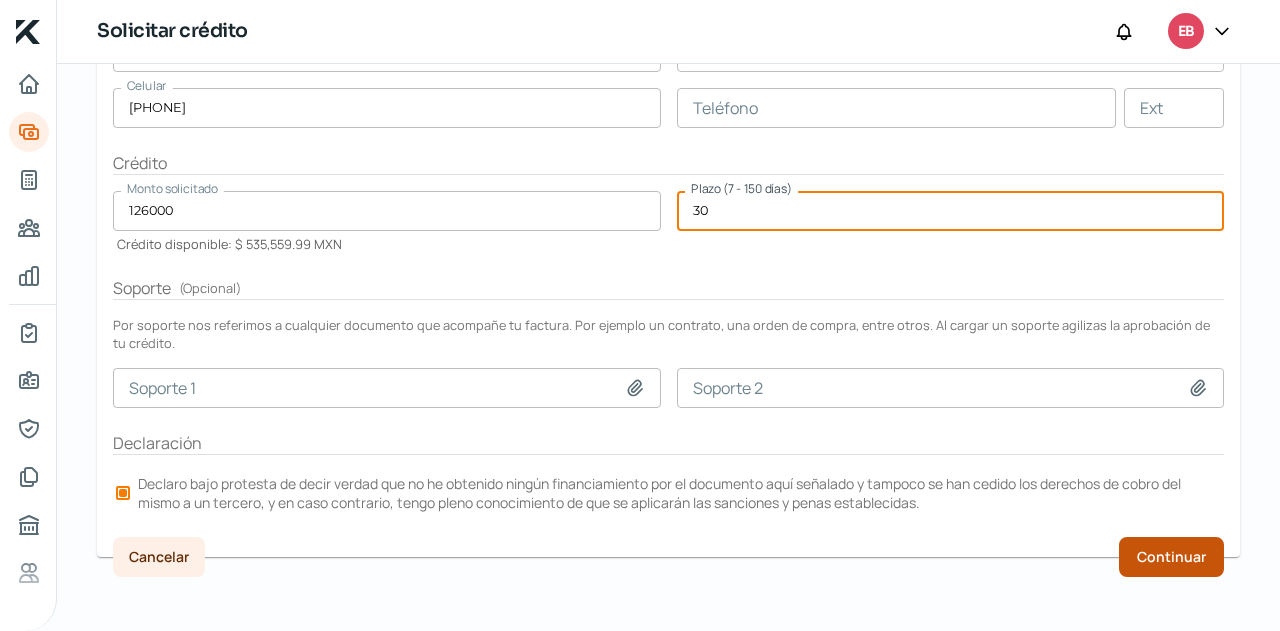 type on "[DAYS]" 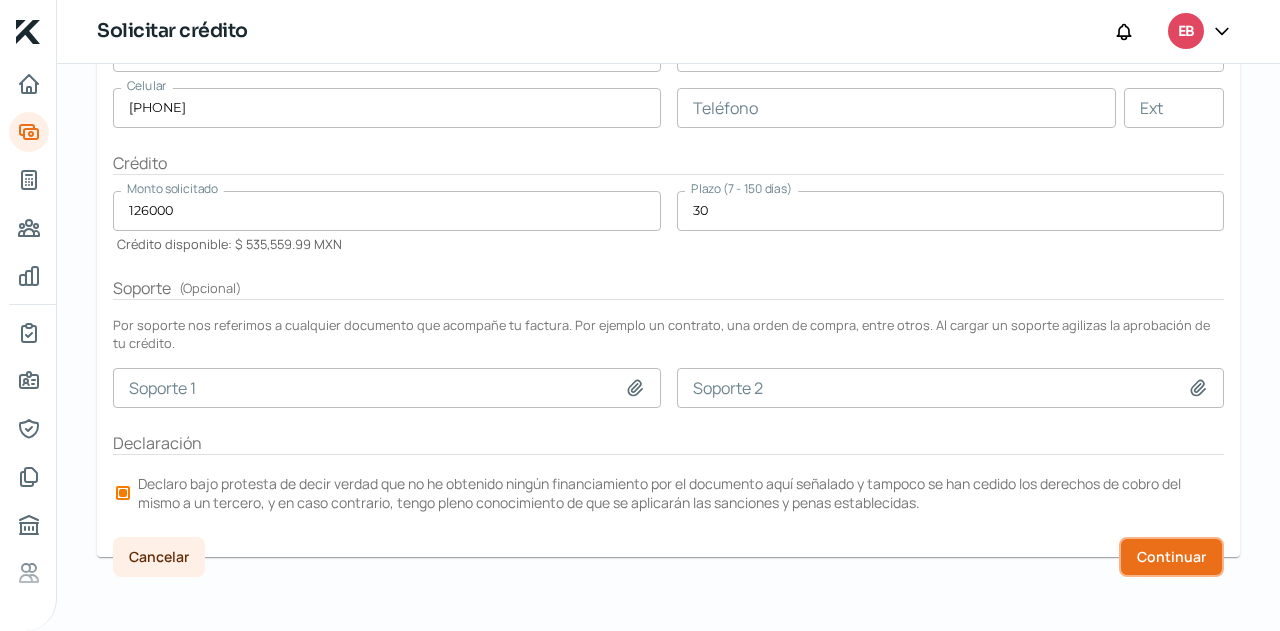 click on "Continuar" at bounding box center (1171, 557) 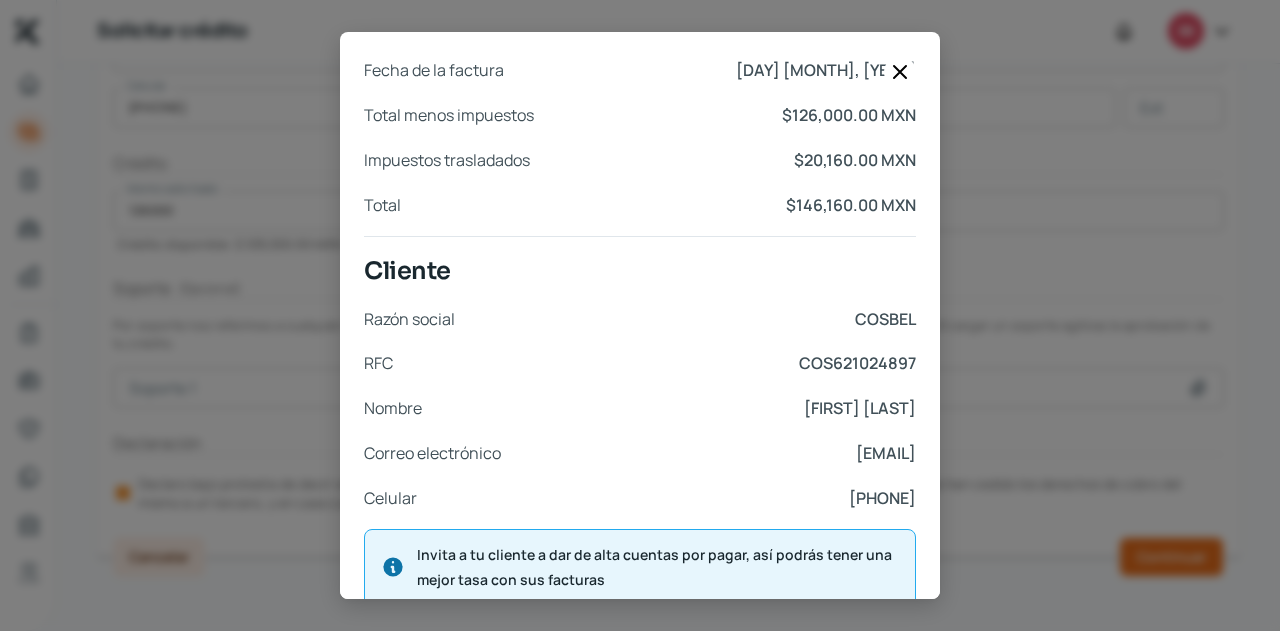 scroll, scrollTop: 0, scrollLeft: 0, axis: both 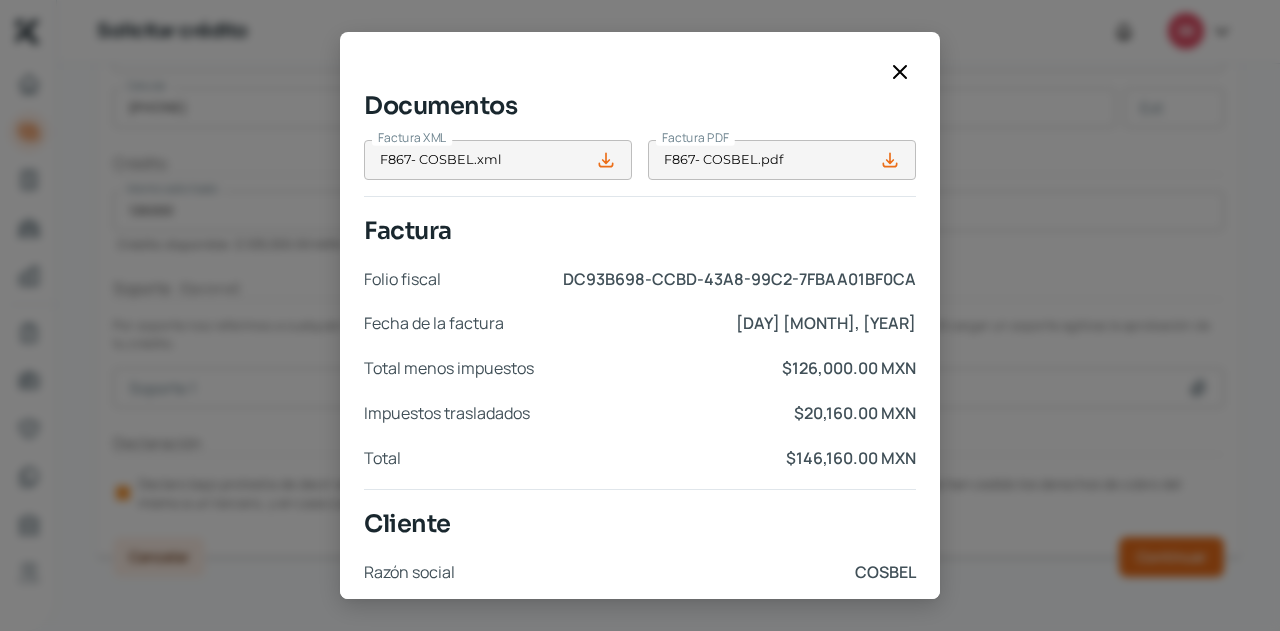 click on "Documentos Factura XML F867- COSBEL.xml Factura PDF F867- COSBEL.pdf Factura Folio fiscal DC93B698-CCBD-43A8-99C2-7FBAA01BF0CA Fecha de la factura [DAY] [MONTH], [YEAR] Total menos impuestos $126,000.00 MXN Impuestos trasladados $20,160.00 MXN Total $146,160.00 MXN Cliente Razón social COSBEL RFC COS621024897 Nombre [FIRST] [LAST] Correo electrónico [EMAIL] Celular [PHONE] Invita a tu cliente a dar de alta cuentas por pagar, así podrás tener una mejor tasa con sus facturas Invitar Crédito Plazo [DAYS] días Fecha de vencimiento [DAY] [MONTH], [YEAR] Tasa de interés 1.85 % Monto solicitado $126,000.00 MXN Aforo - $6,300.00 MXN Intereses al plazo $5,408.42 MXN Comisión KredFeed - $1,805.08 MXN Monto adelantado $112,486.50 MXN" at bounding box center [640, 723] 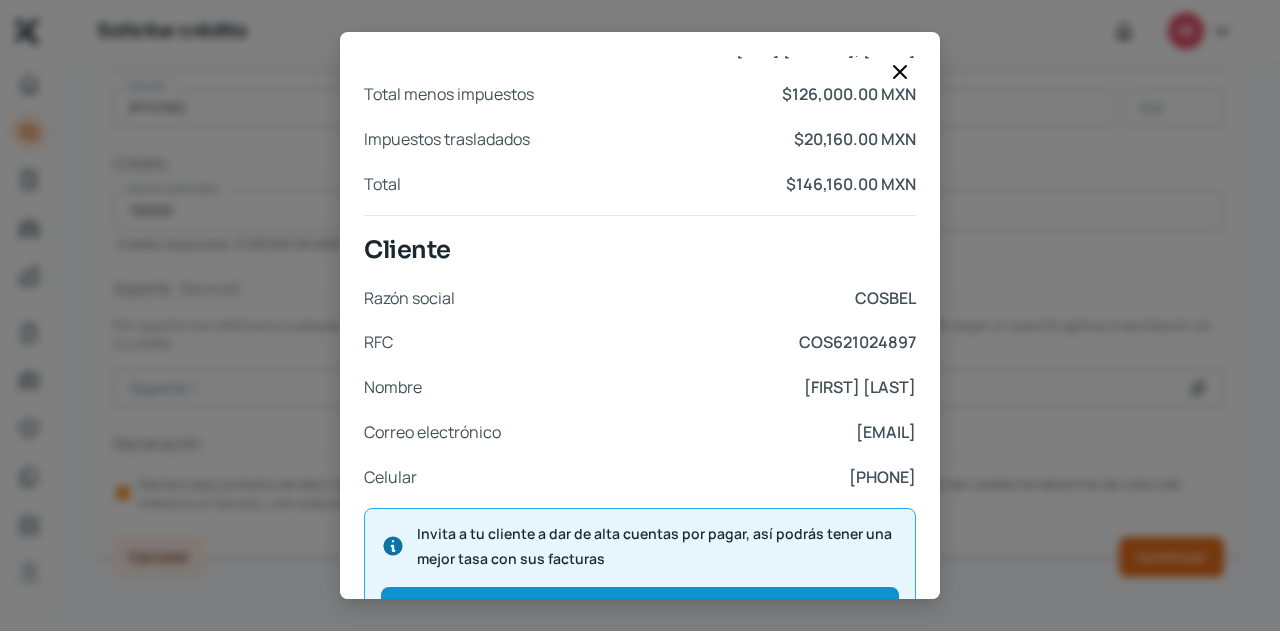 scroll, scrollTop: 53, scrollLeft: 0, axis: vertical 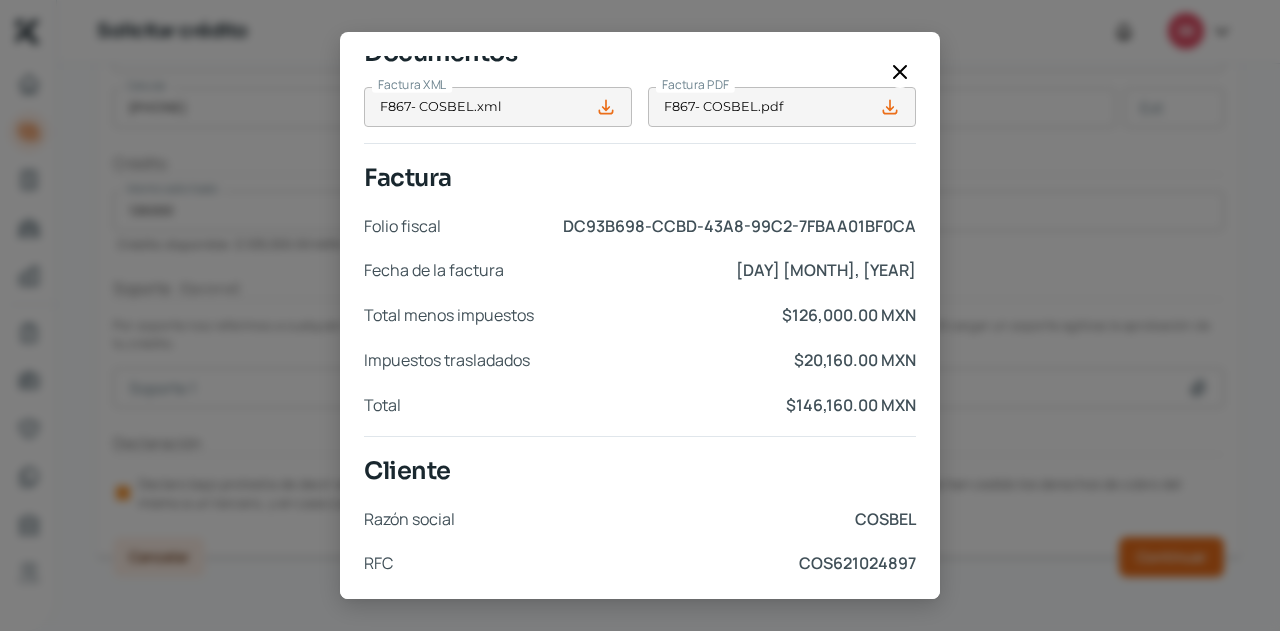 click 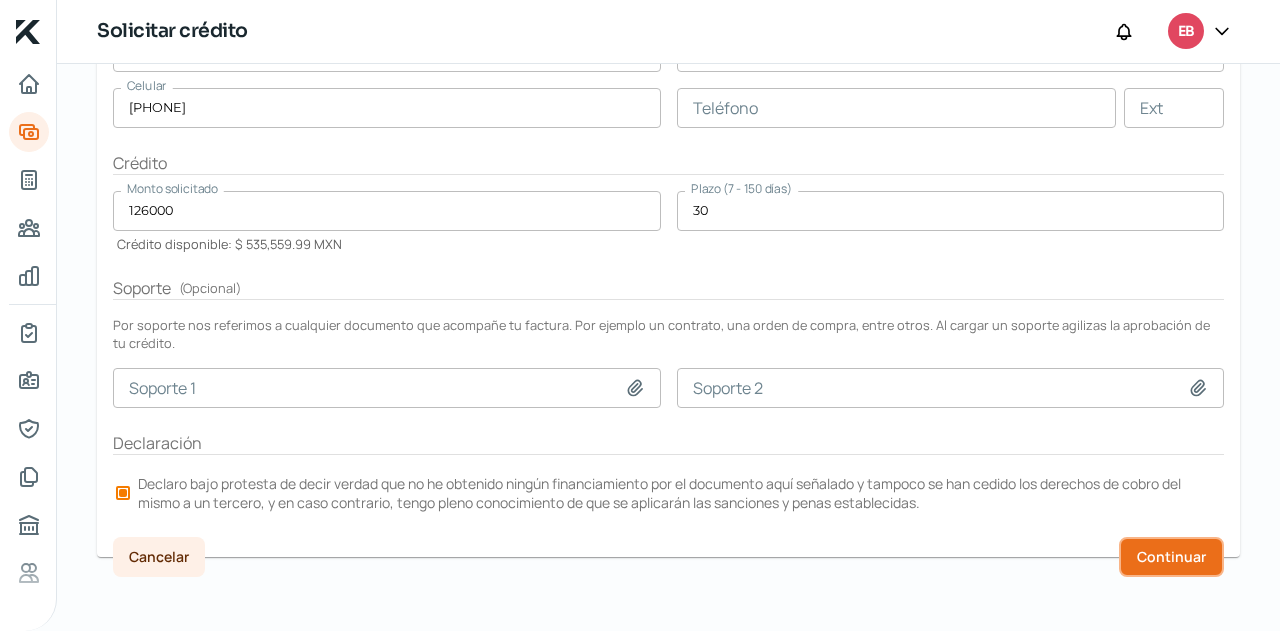 click on "Continuar" at bounding box center [1171, 557] 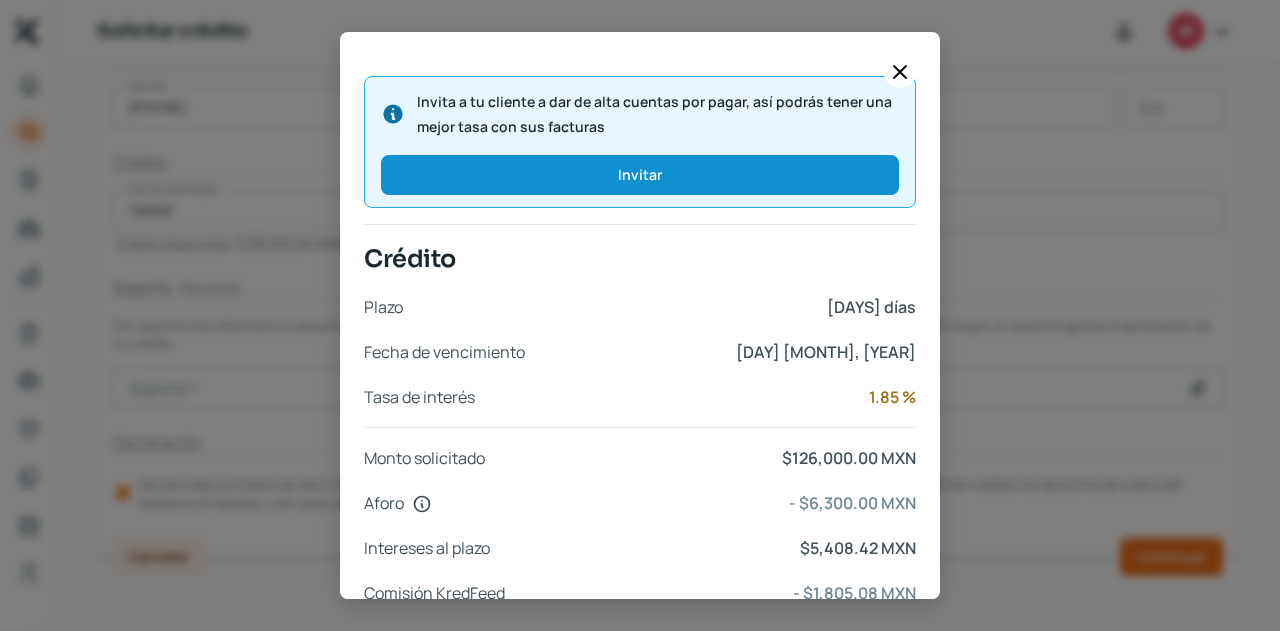 scroll, scrollTop: 852, scrollLeft: 0, axis: vertical 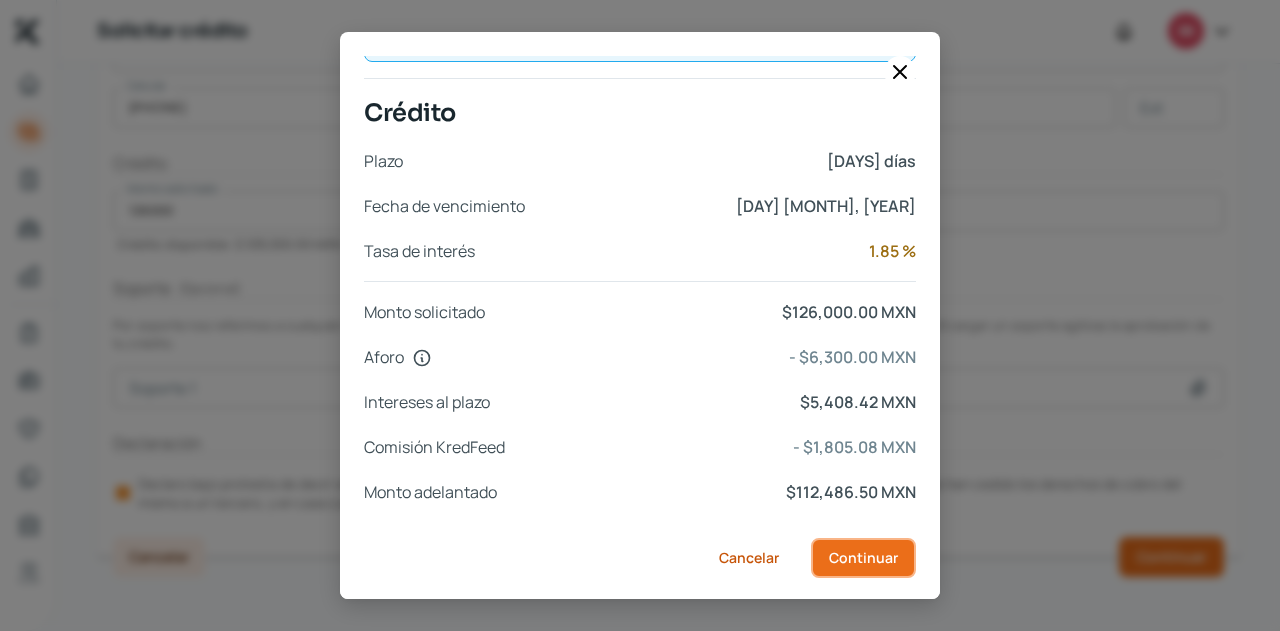 click on "Continuar" at bounding box center [863, 558] 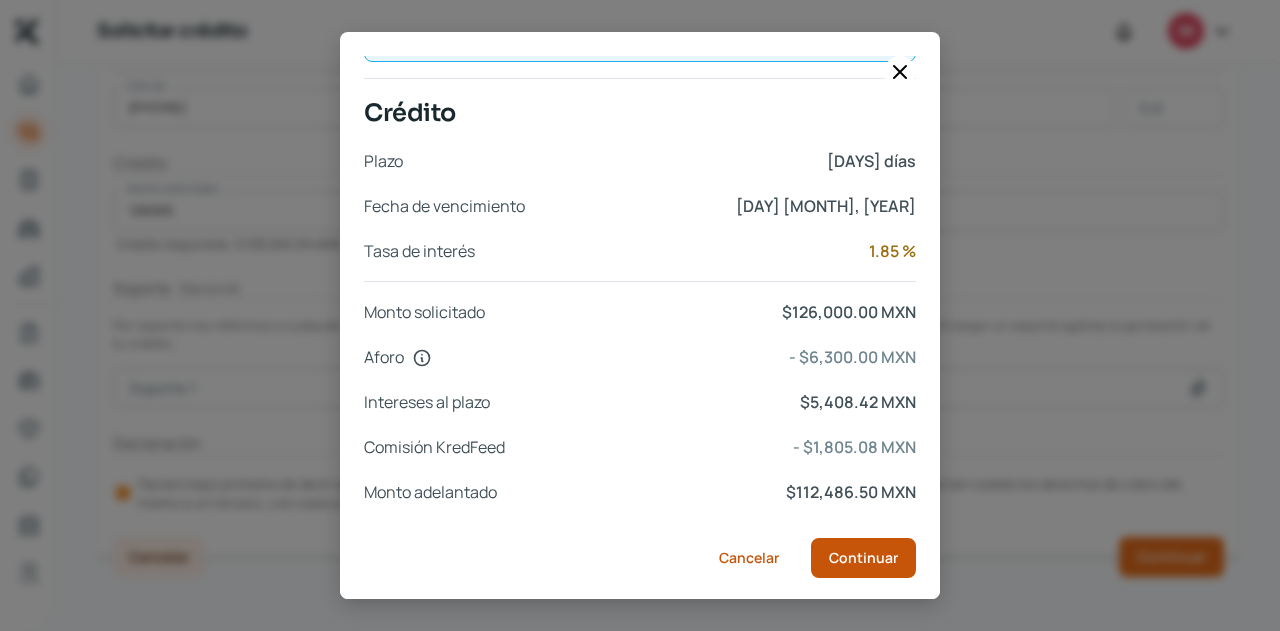 scroll, scrollTop: 0, scrollLeft: 0, axis: both 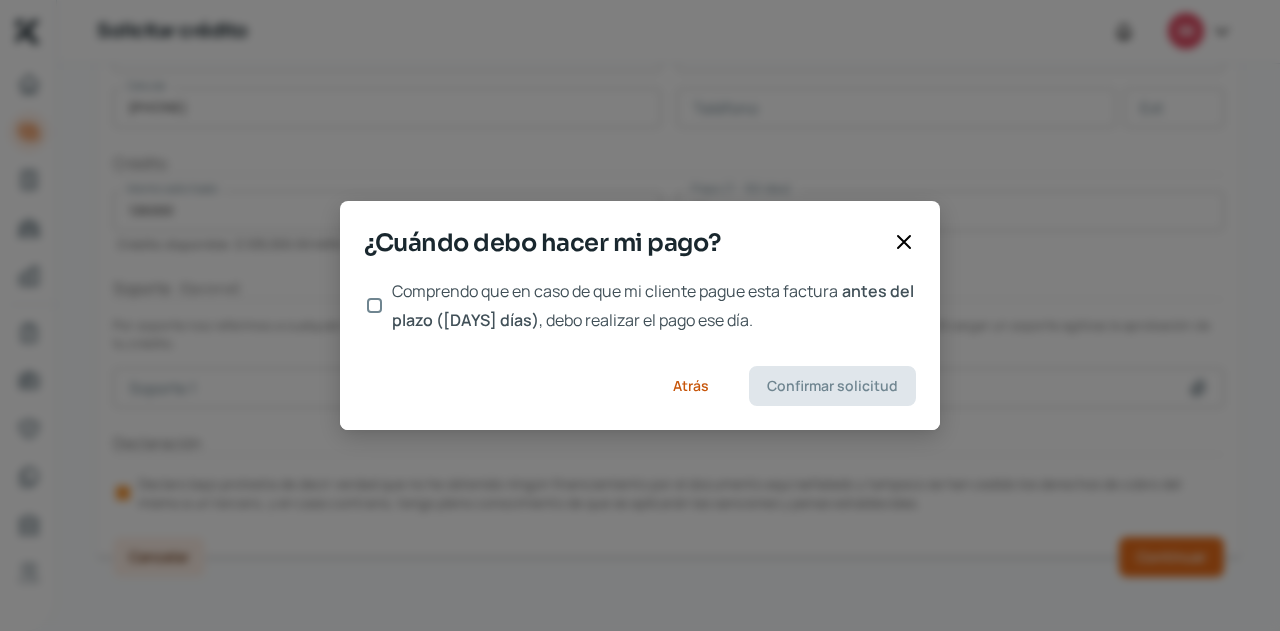 click on "Comprendo que en caso de que mi cliente pague esta factura antes del plazo ([DAYS] días) , debo realizar el pago ese día." at bounding box center (374, 305) 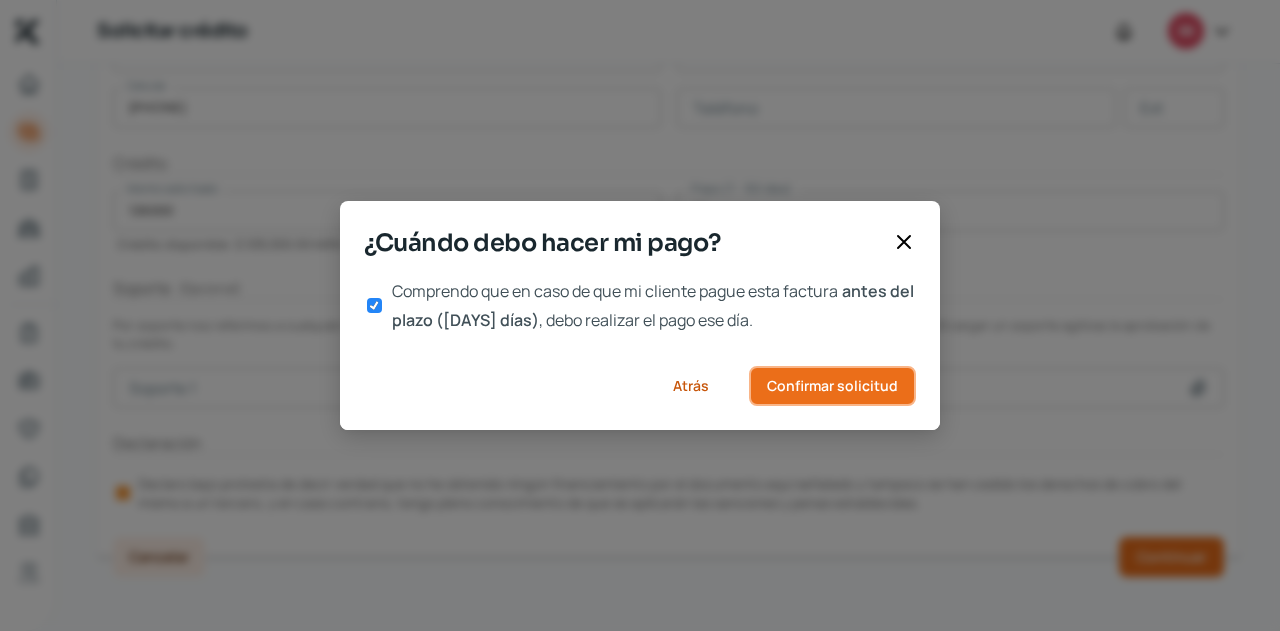 click on "Confirmar solicitud" at bounding box center (832, 386) 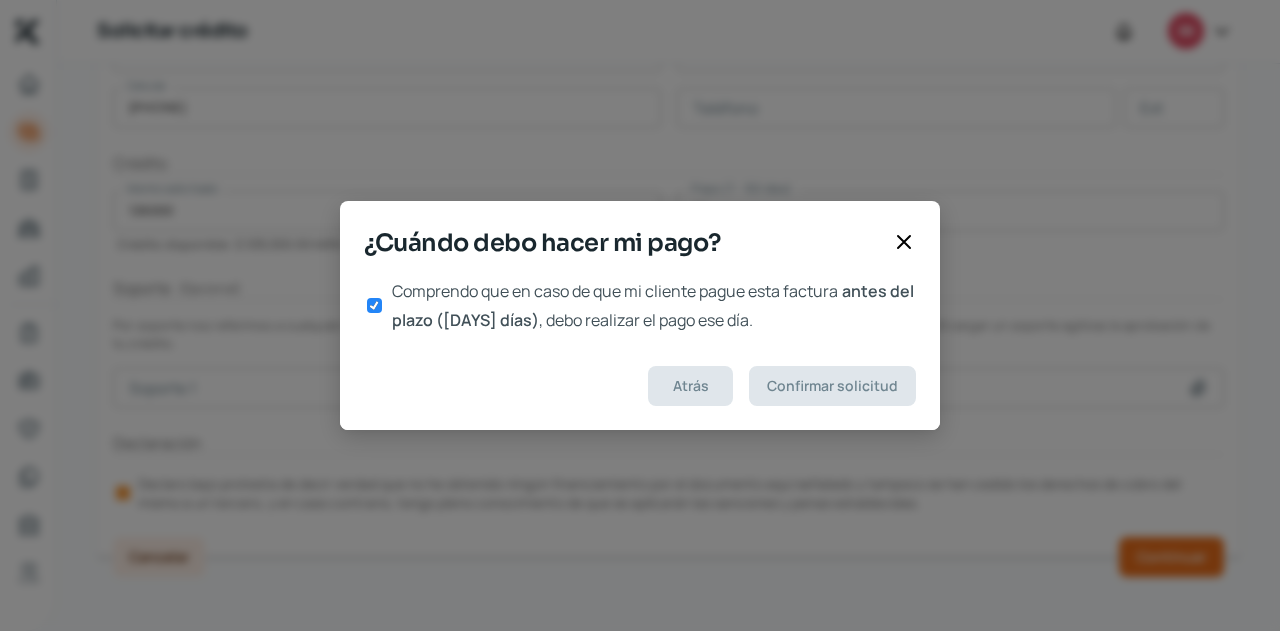 scroll, scrollTop: 0, scrollLeft: 0, axis: both 